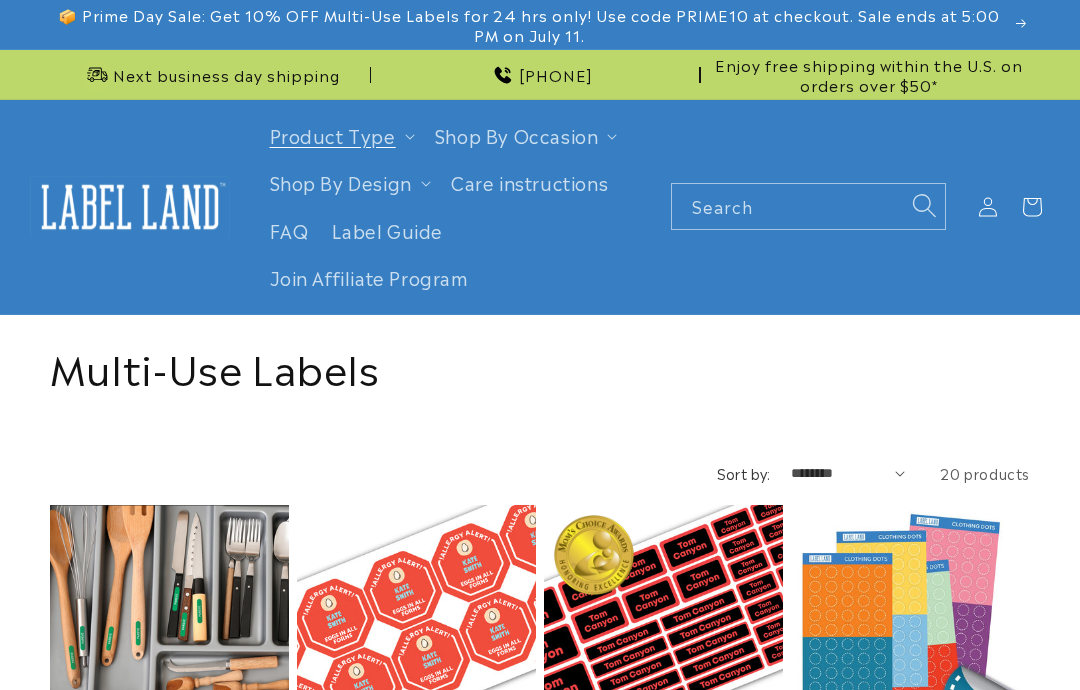 scroll, scrollTop: 0, scrollLeft: 0, axis: both 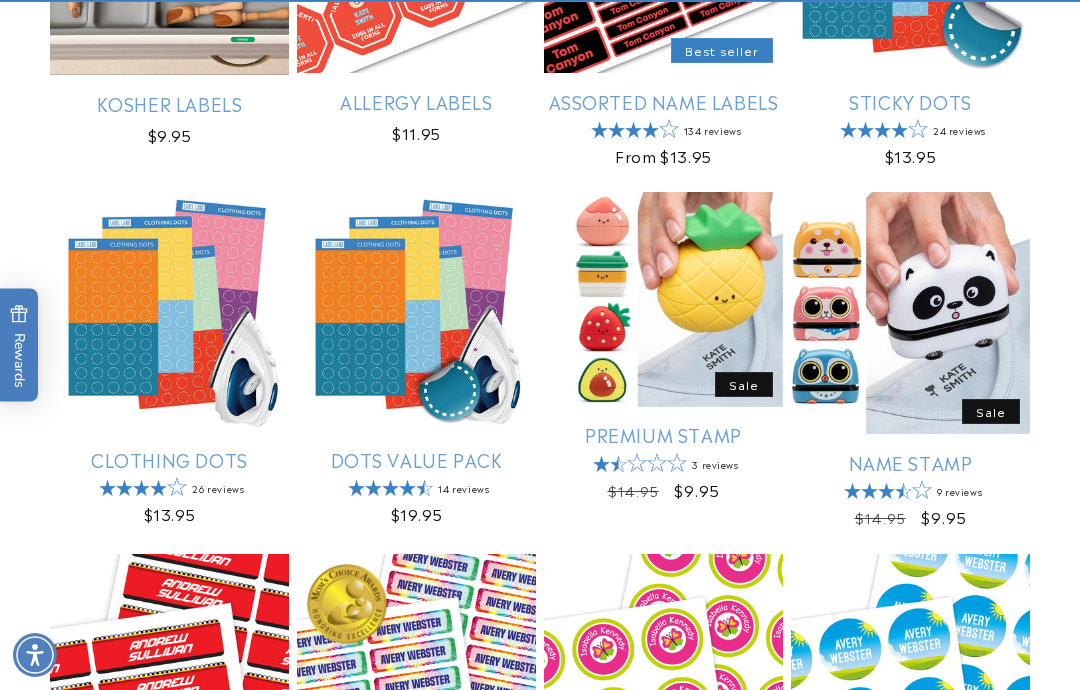 click on "Dots Value Pack" at bounding box center [416, 459] 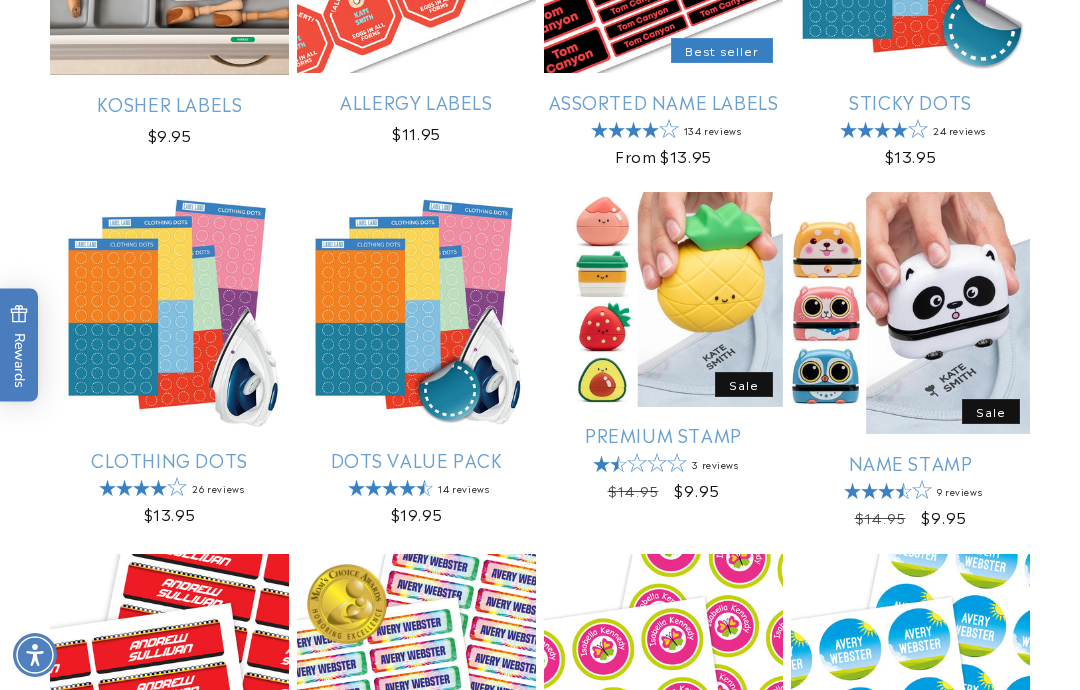 scroll, scrollTop: 751, scrollLeft: 0, axis: vertical 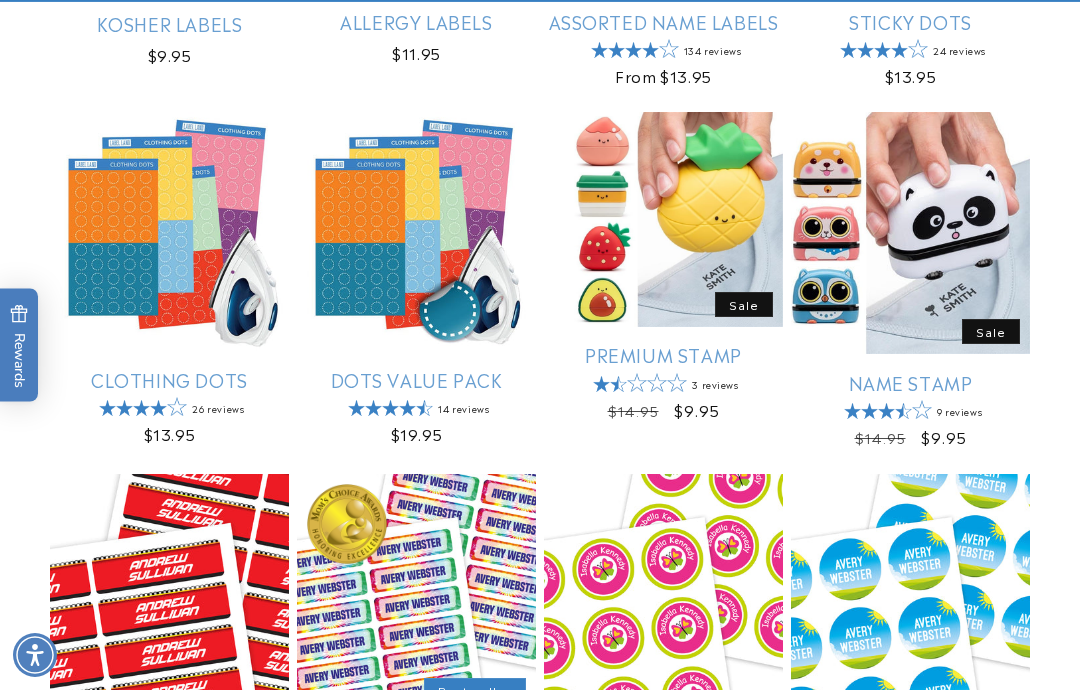 click on "Clothing Dots" at bounding box center [169, 379] 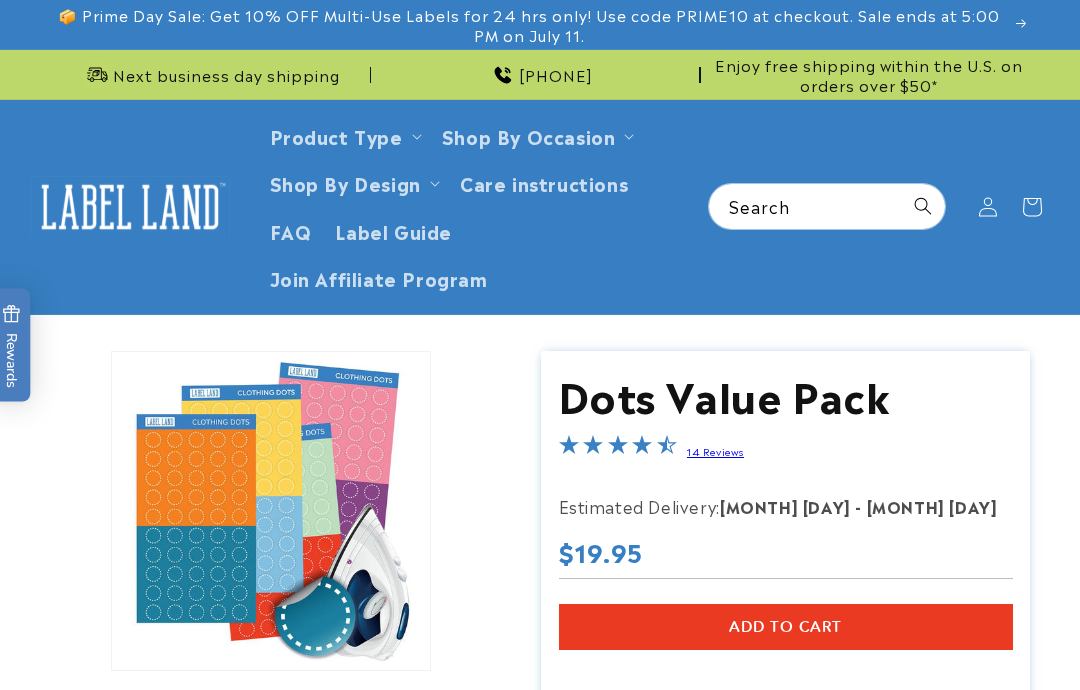 scroll, scrollTop: 147, scrollLeft: 0, axis: vertical 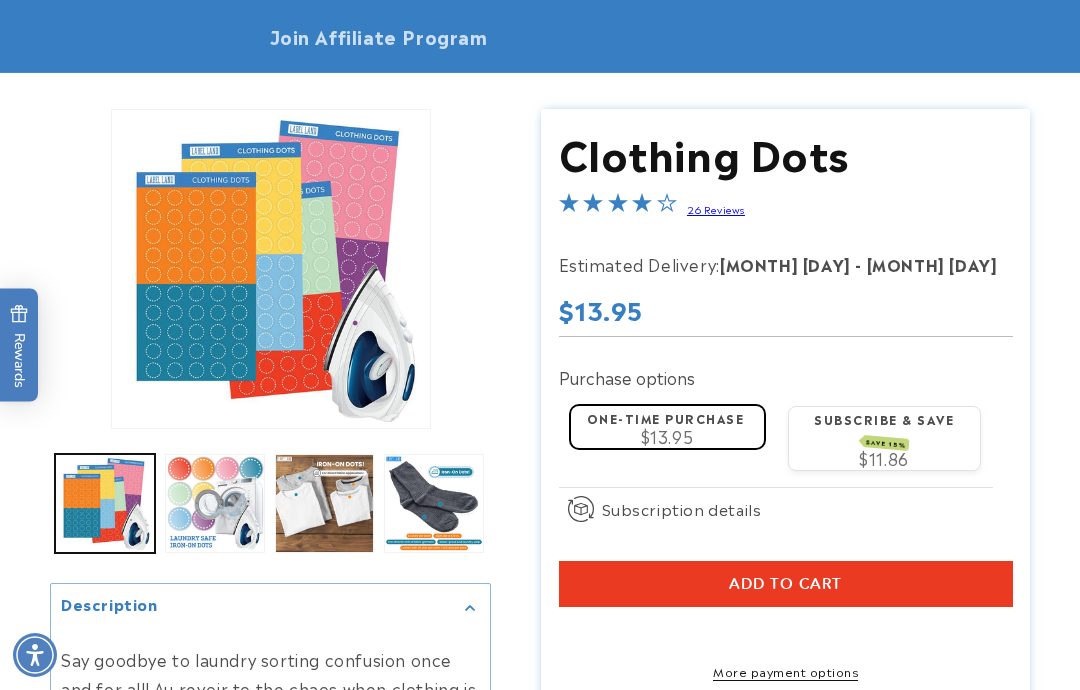 click on "Add to cart" at bounding box center [786, 584] 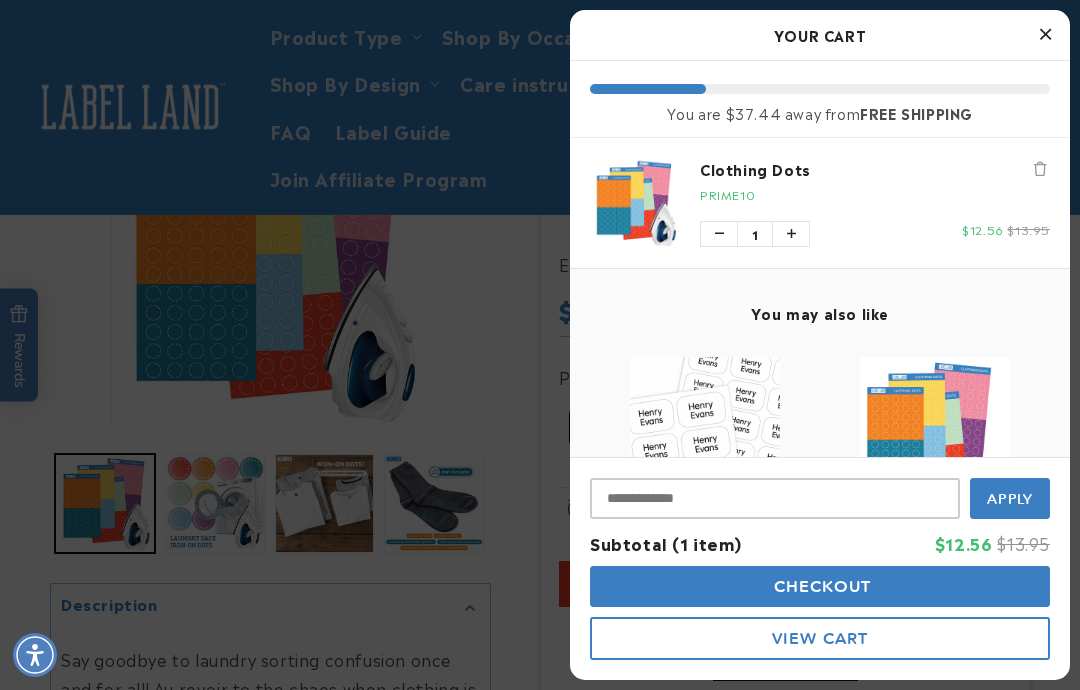 scroll, scrollTop: 322, scrollLeft: 0, axis: vertical 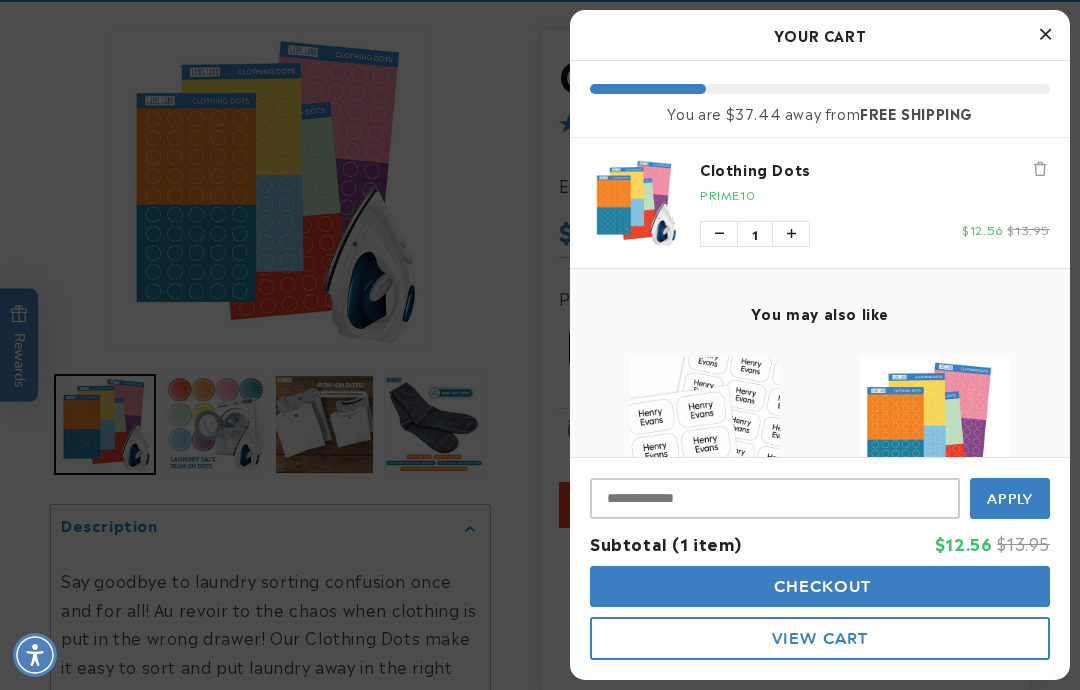 click at bounding box center [791, 234] 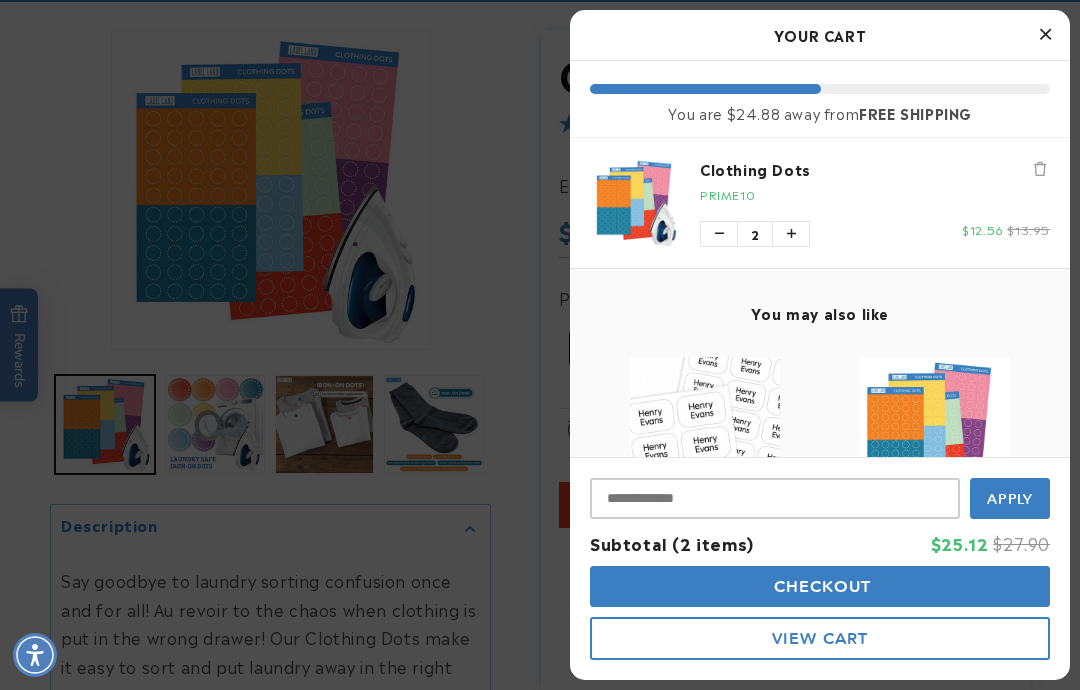 click at bounding box center (540, 345) 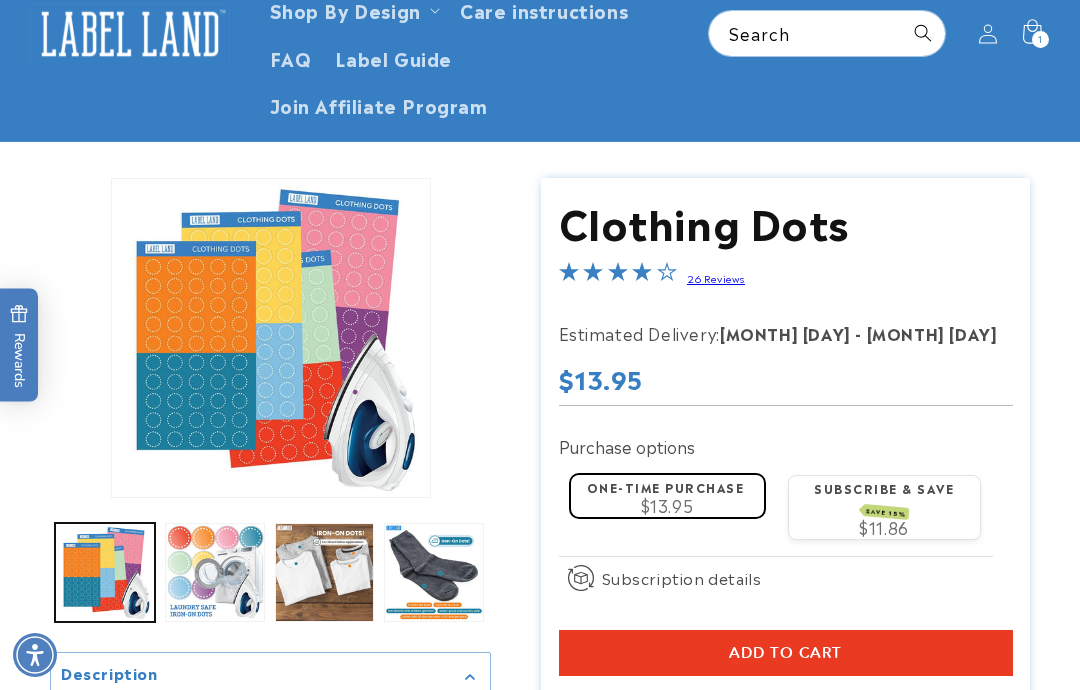 scroll, scrollTop: 0, scrollLeft: 0, axis: both 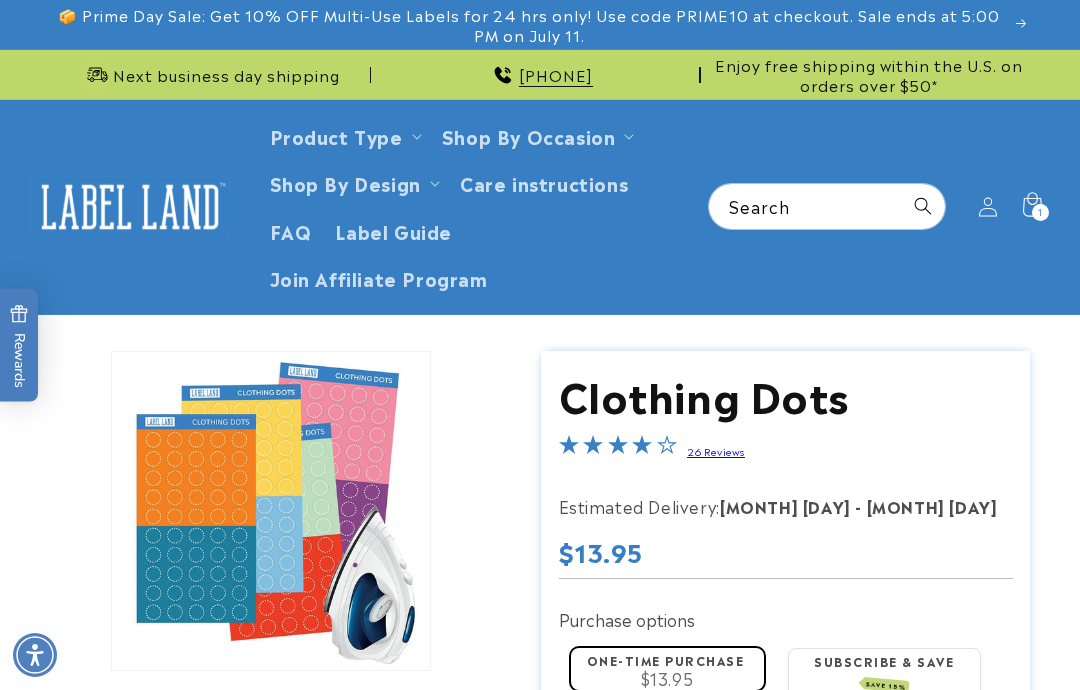 click on "Product Type" at bounding box center [344, 135] 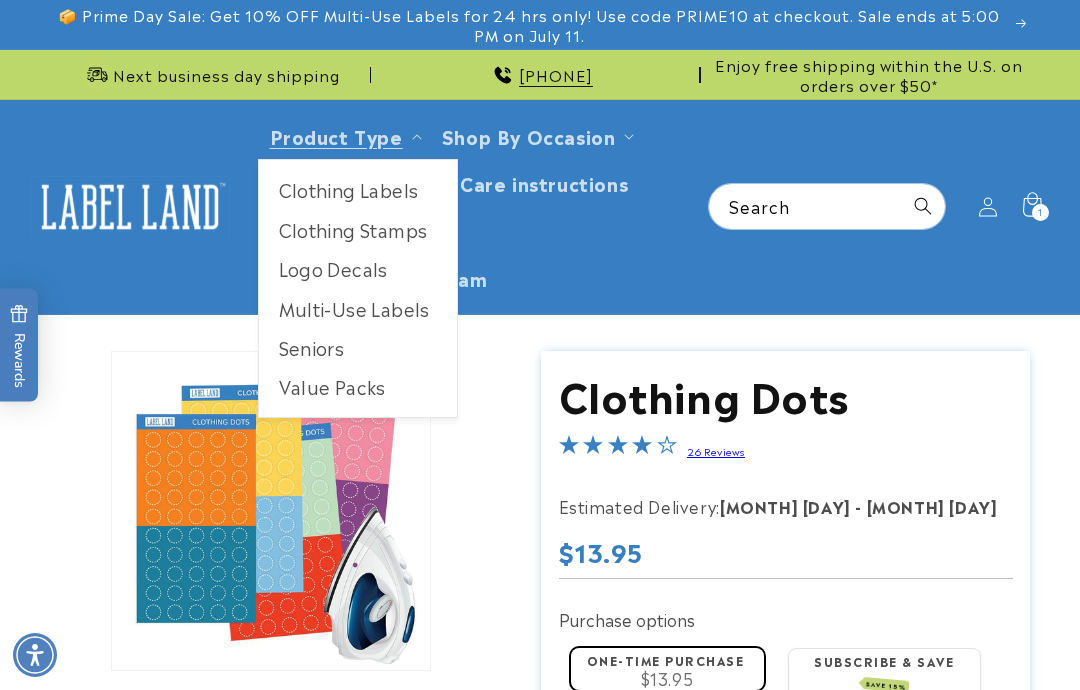 click on "Multi-Use Labels" at bounding box center (358, 308) 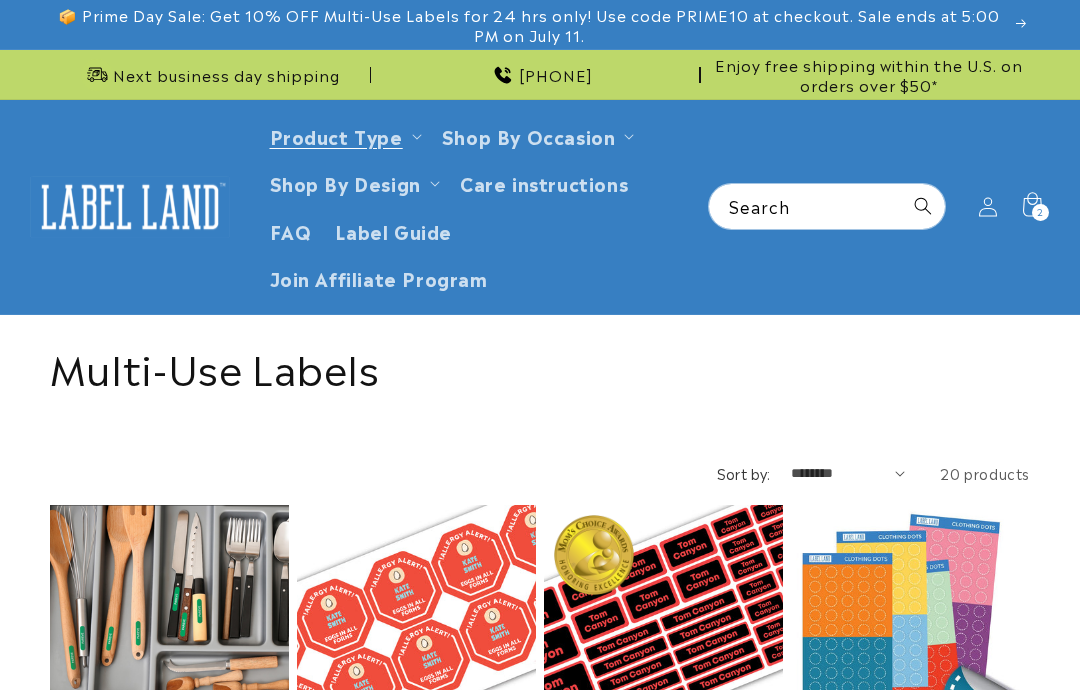 scroll, scrollTop: 0, scrollLeft: 0, axis: both 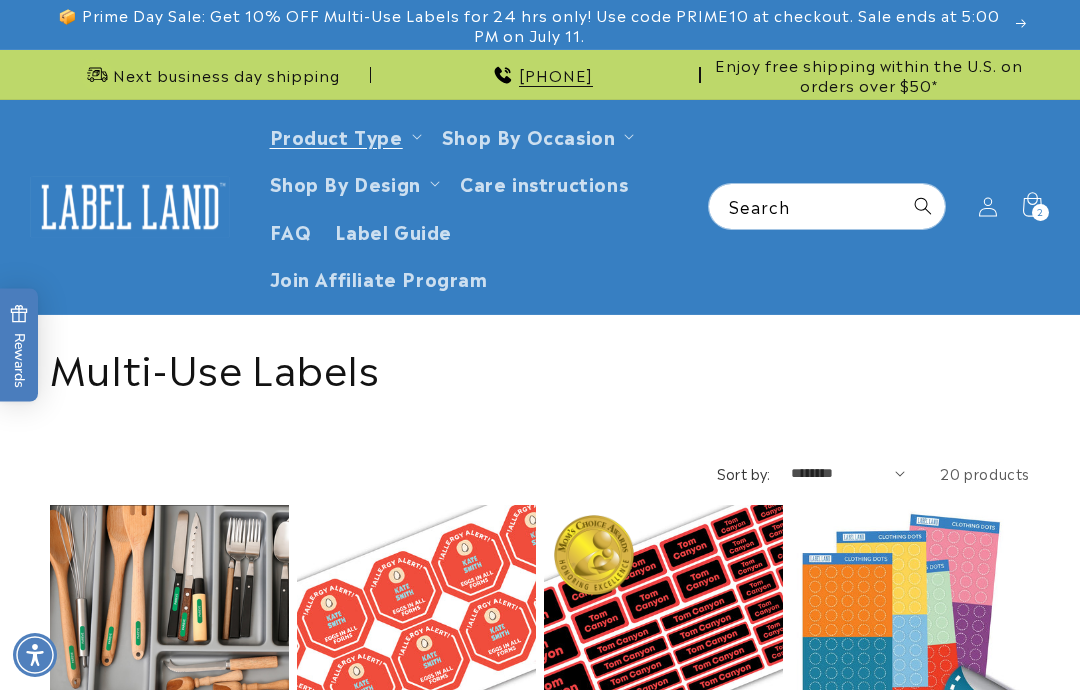 click at bounding box center (130, 207) 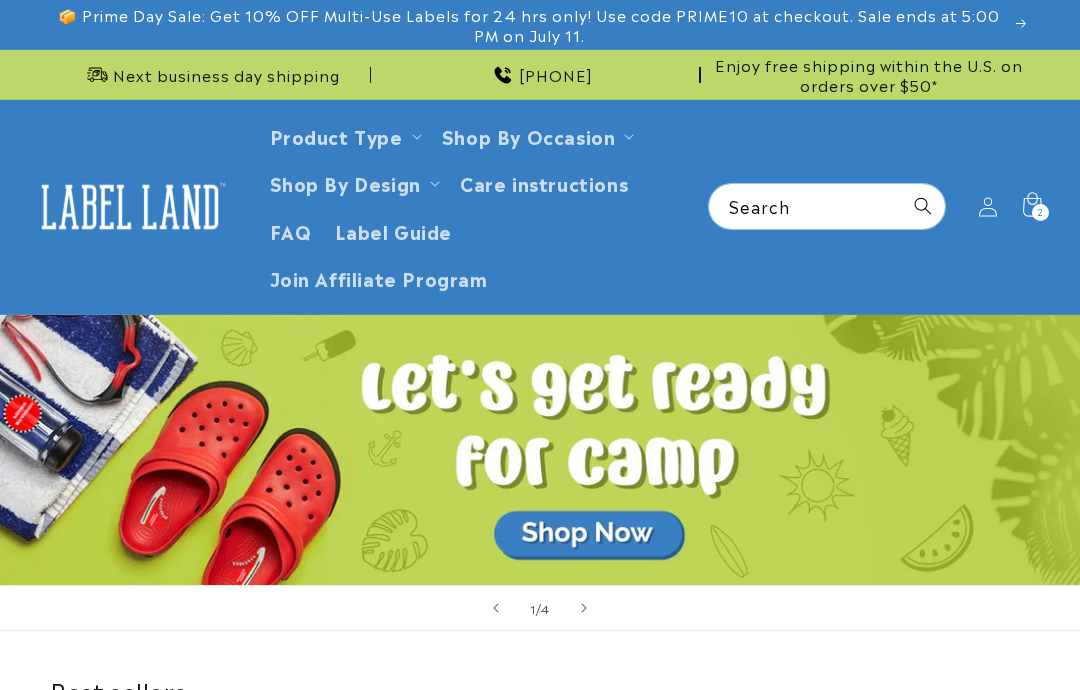 scroll, scrollTop: 467, scrollLeft: 0, axis: vertical 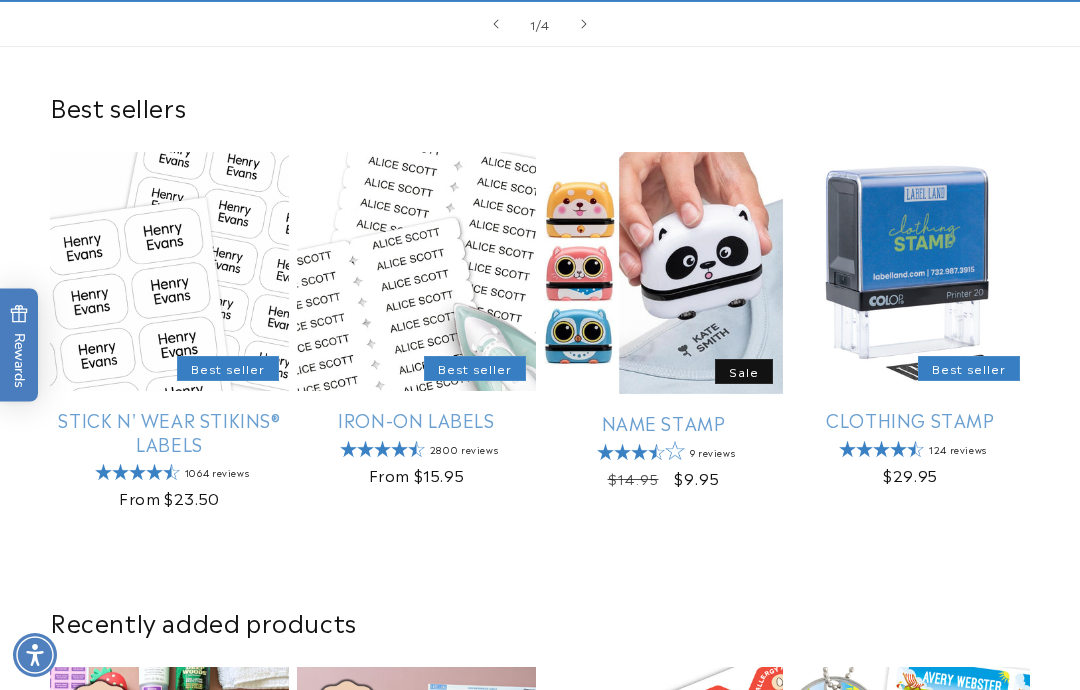 click on "Stick N' Wear Stikins® Labels" at bounding box center (169, 431) 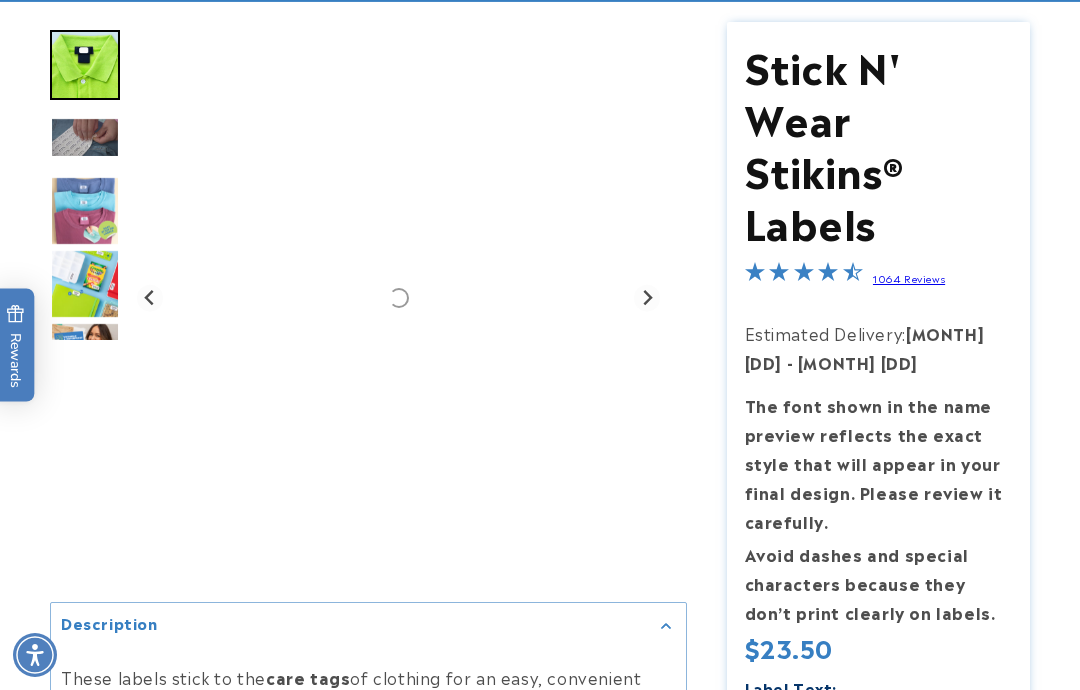 scroll, scrollTop: 360, scrollLeft: 0, axis: vertical 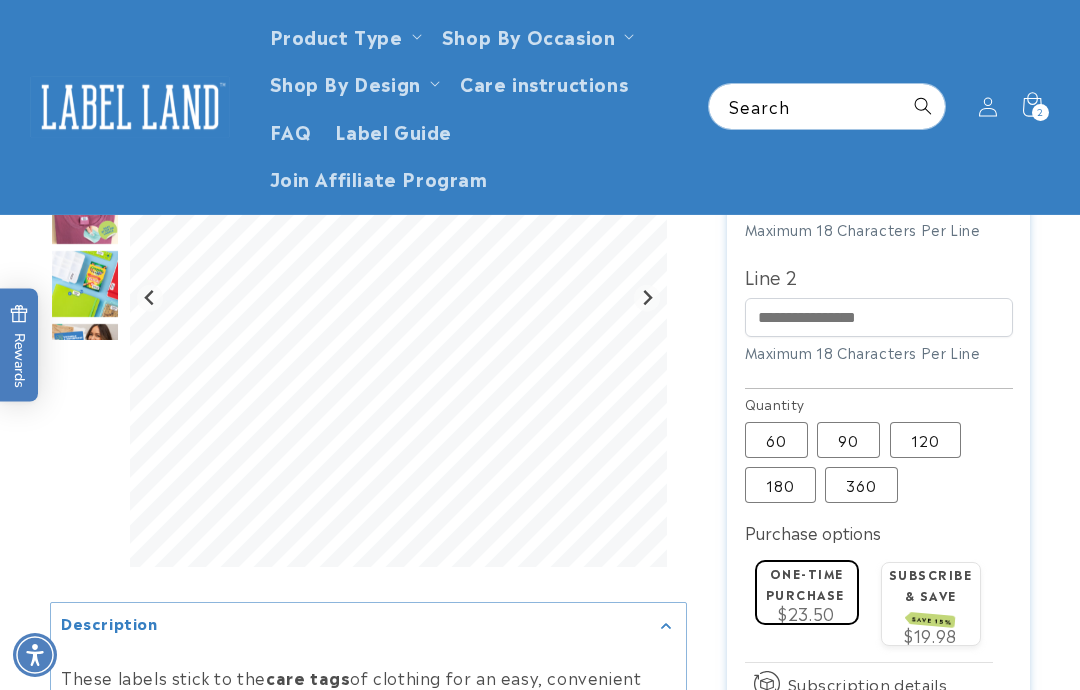 click on "180 Variant sold out or unavailable" at bounding box center [780, 485] 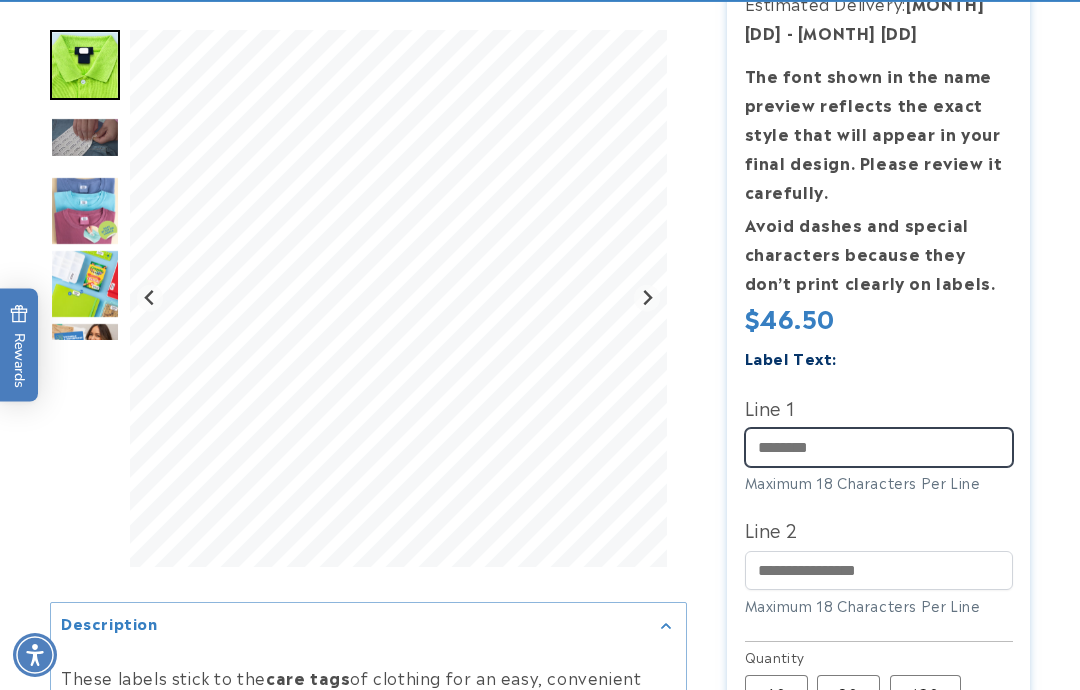 click on "Line 1" at bounding box center [879, 447] 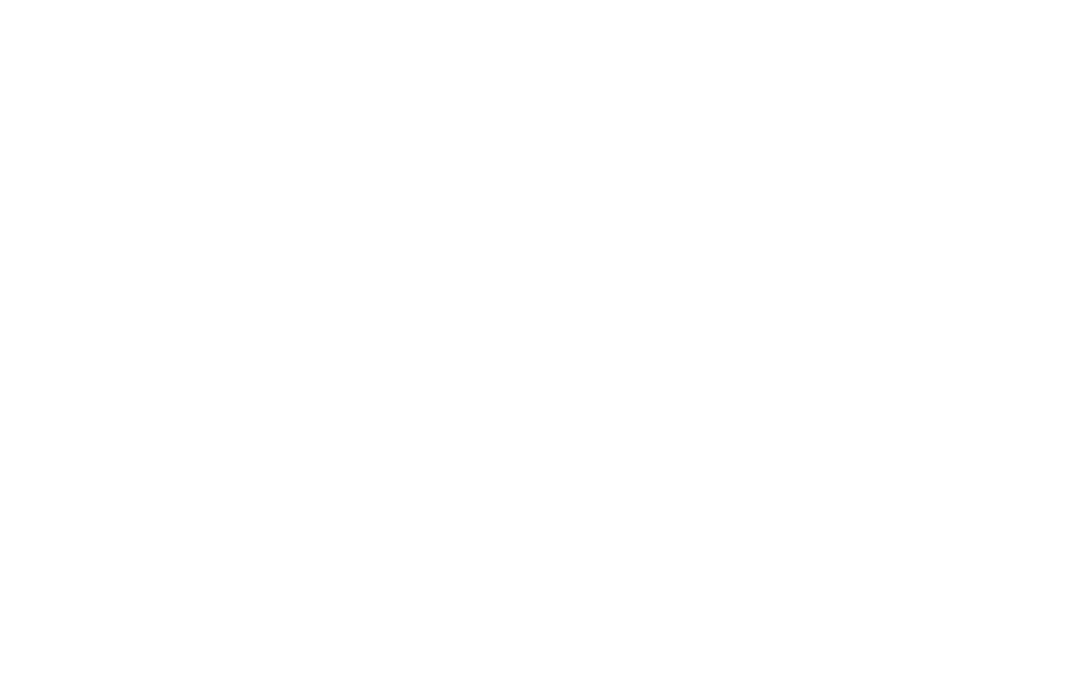 scroll, scrollTop: 0, scrollLeft: 0, axis: both 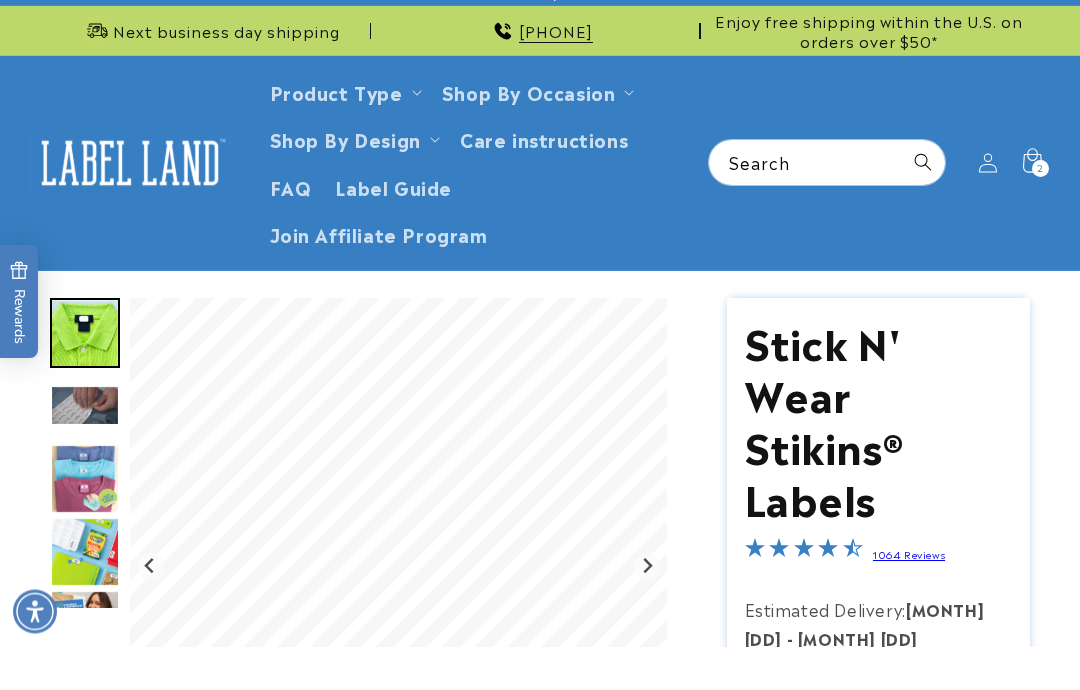 click at bounding box center (130, 207) 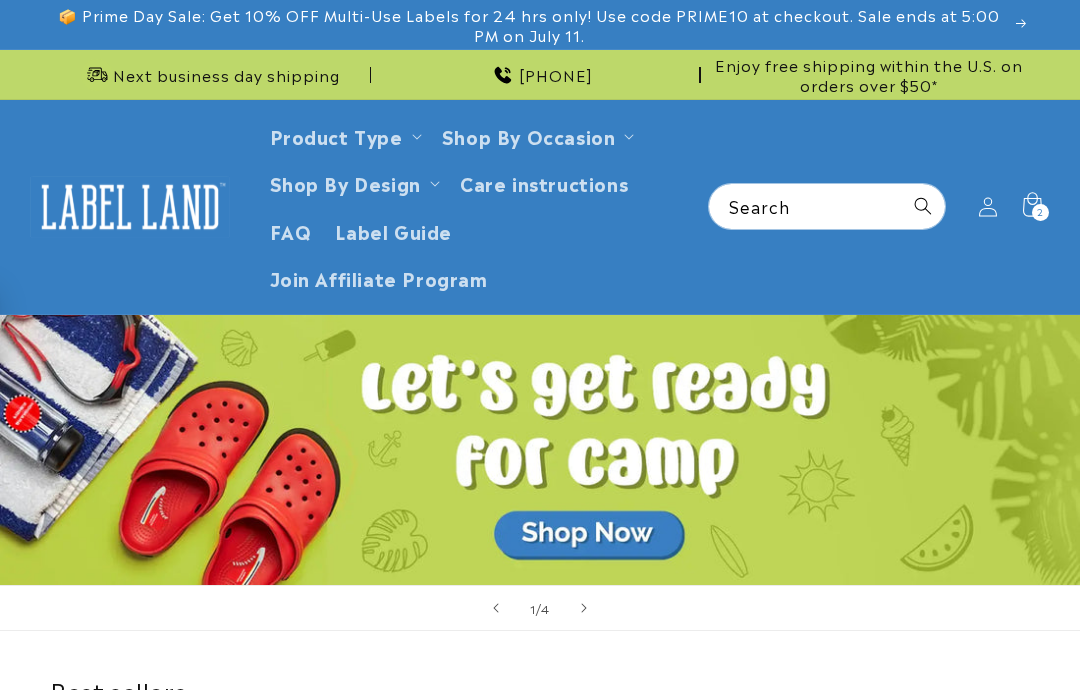 scroll, scrollTop: 458, scrollLeft: 0, axis: vertical 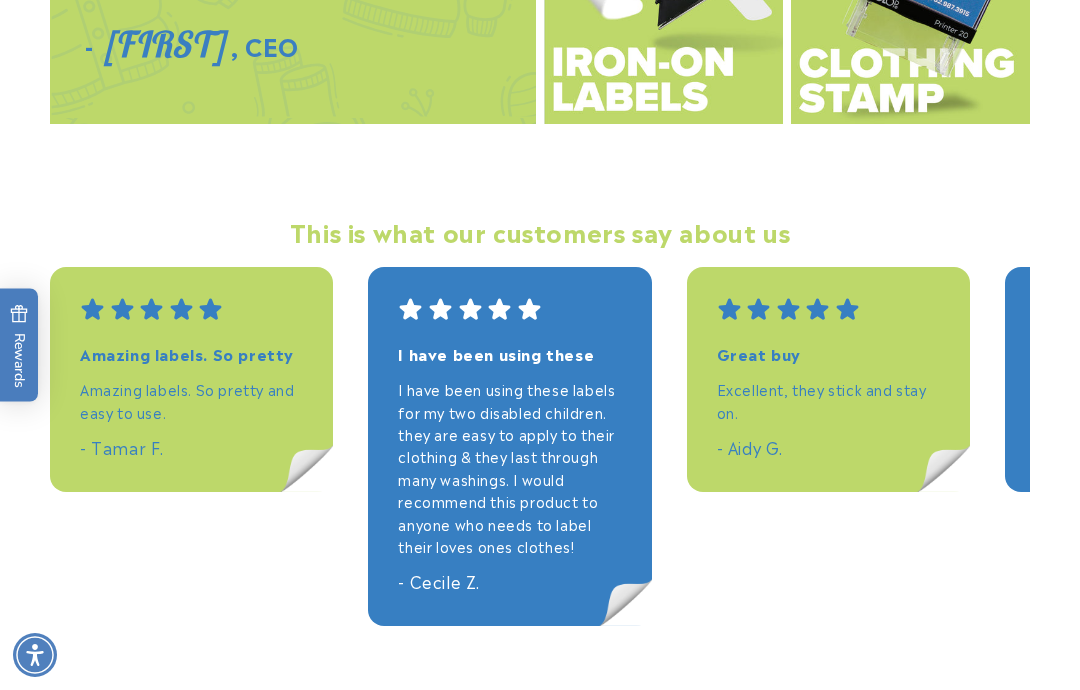 click on "Product Type" at bounding box center (336, -2411) 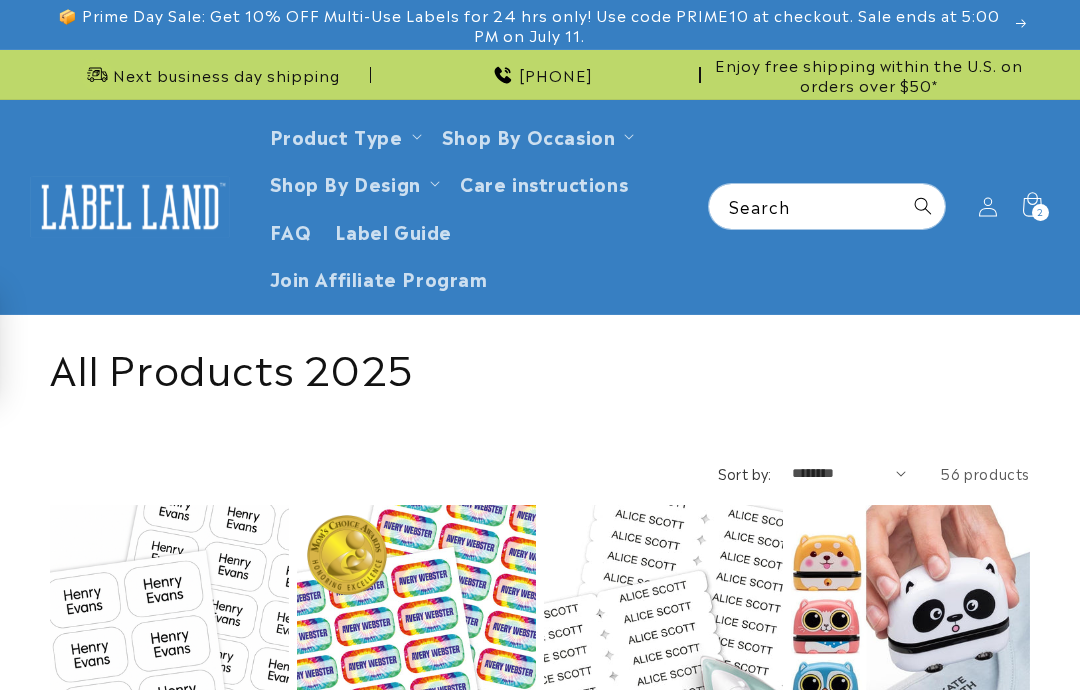 scroll, scrollTop: 0, scrollLeft: 0, axis: both 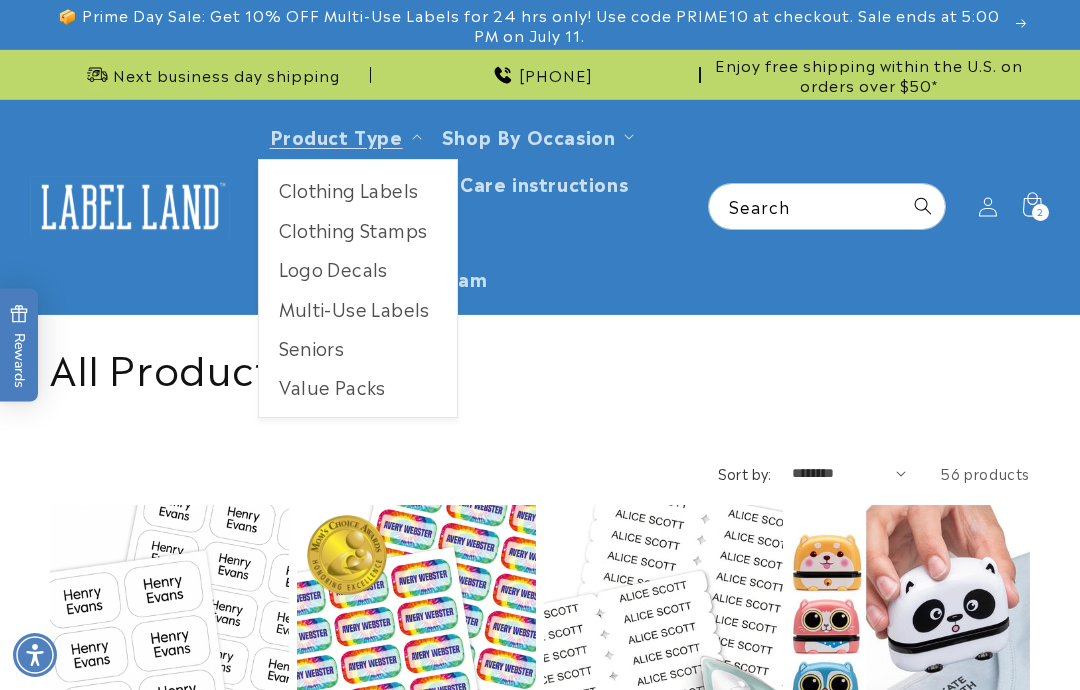 click on "Collection:  All Products 2025" at bounding box center (540, 366) 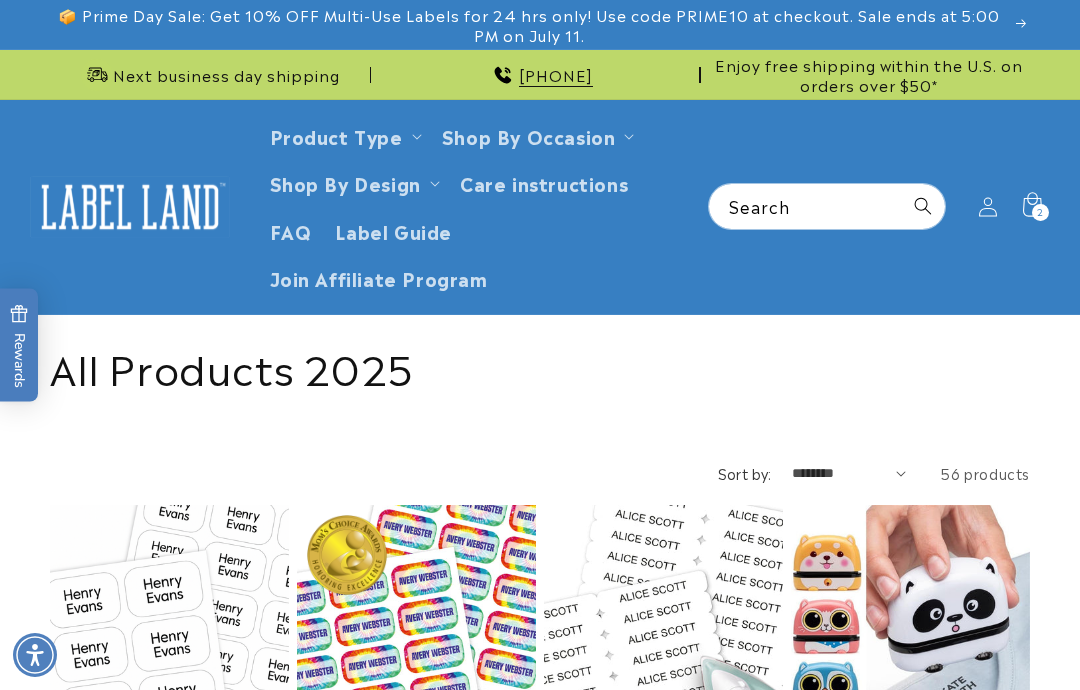 click on "Shop By Design" at bounding box center (353, 182) 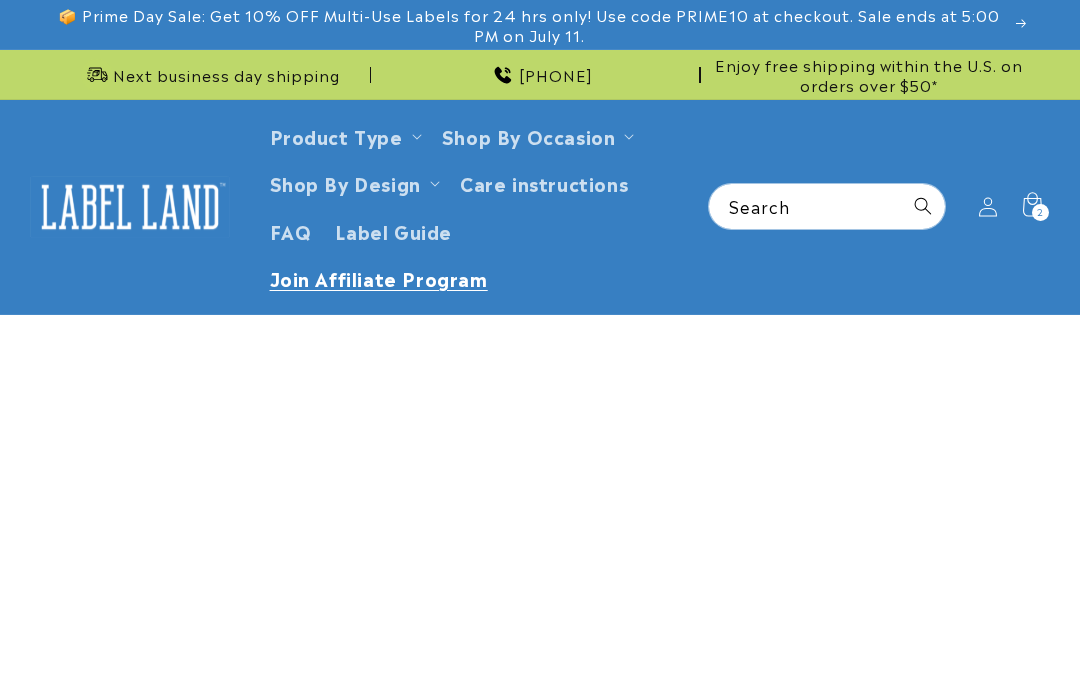 scroll, scrollTop: 0, scrollLeft: 0, axis: both 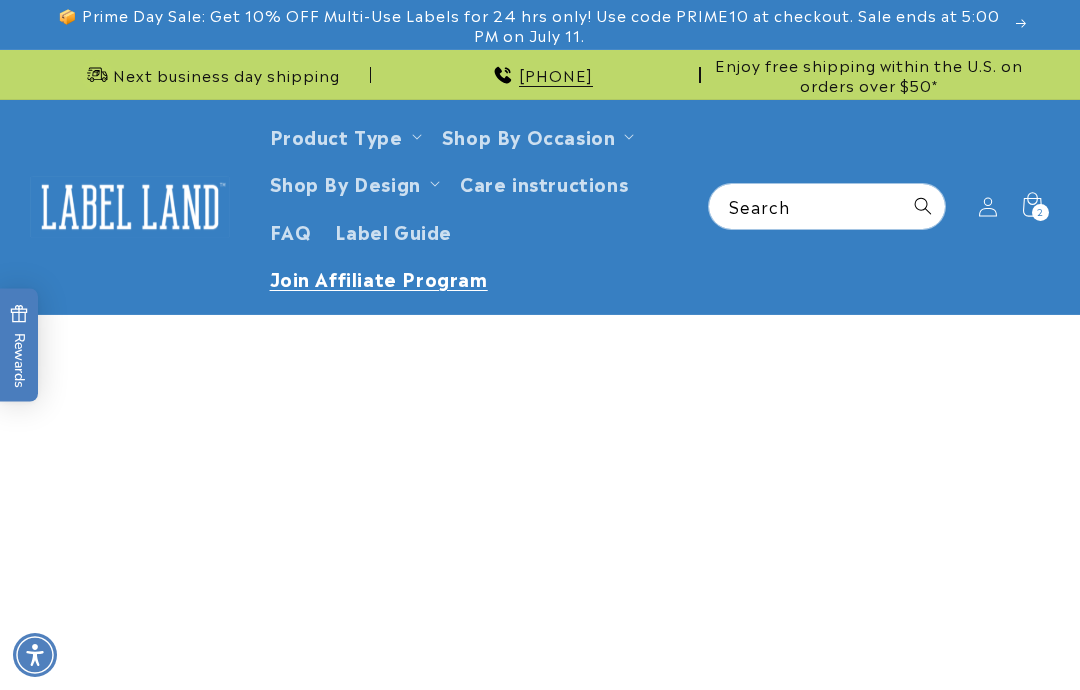 click 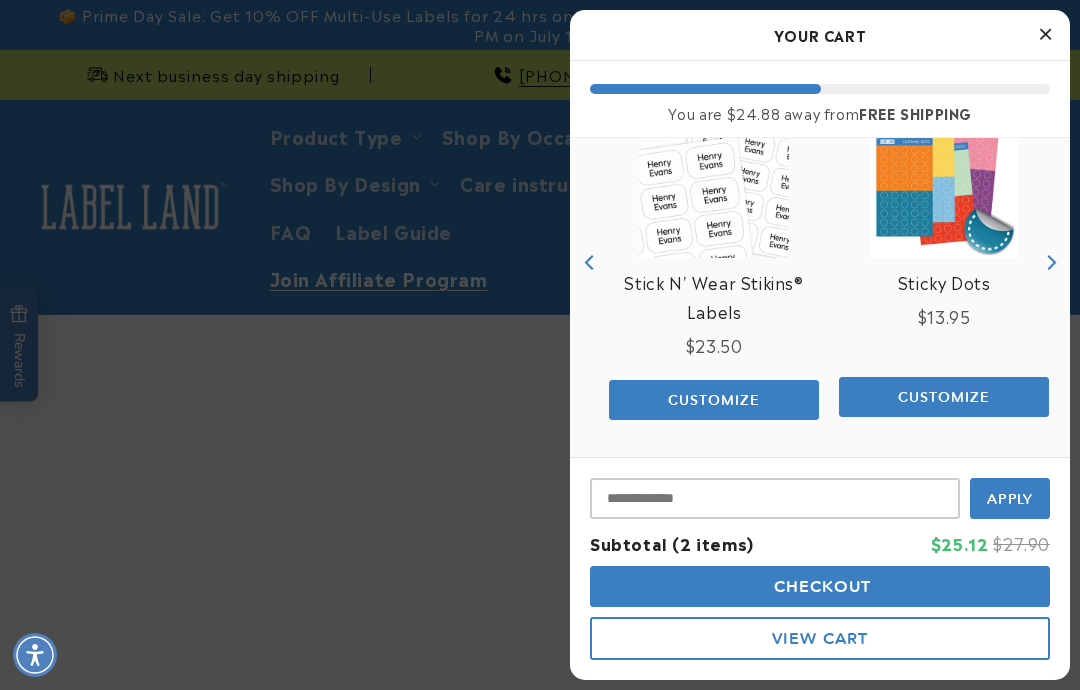 scroll, scrollTop: 243, scrollLeft: 0, axis: vertical 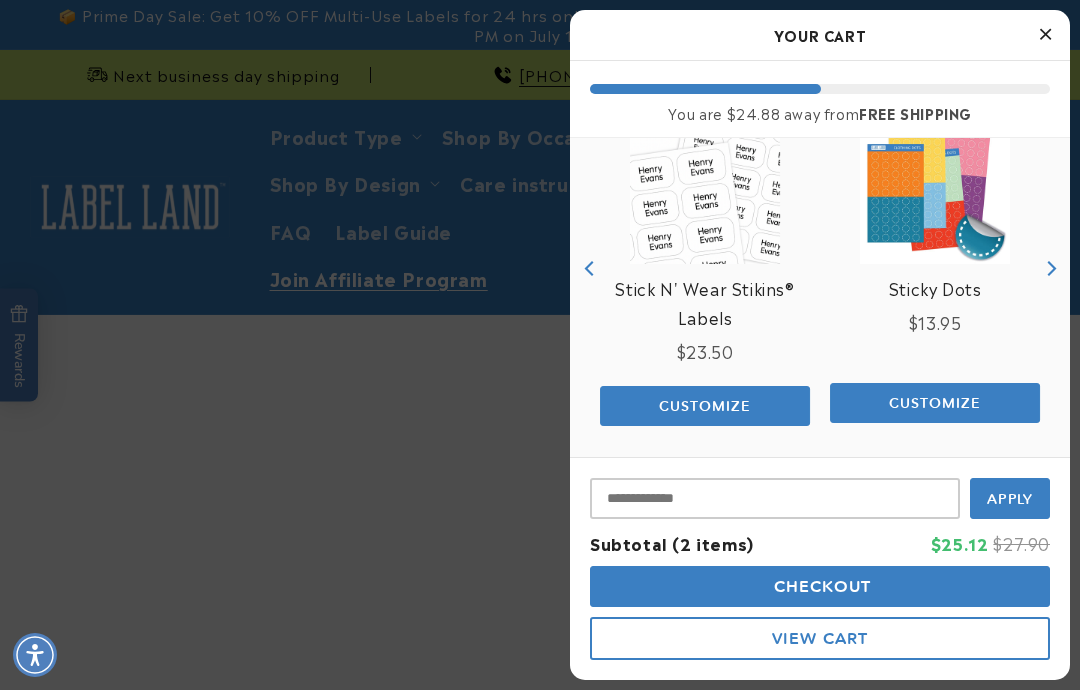 click at bounding box center (935, 189) 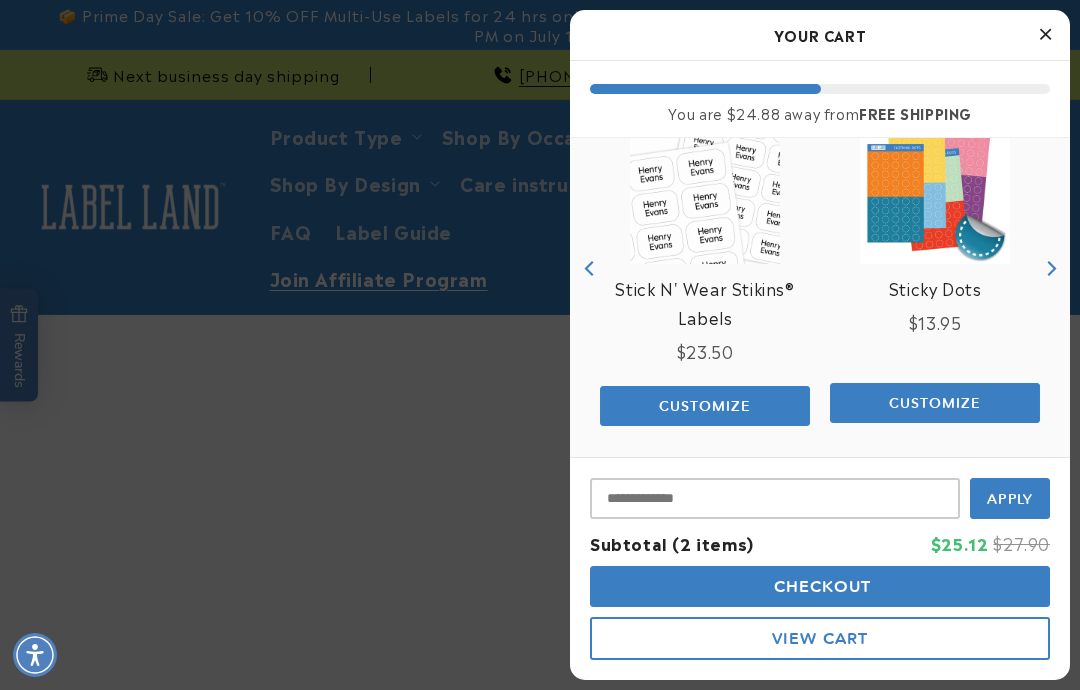 click at bounding box center [935, 189] 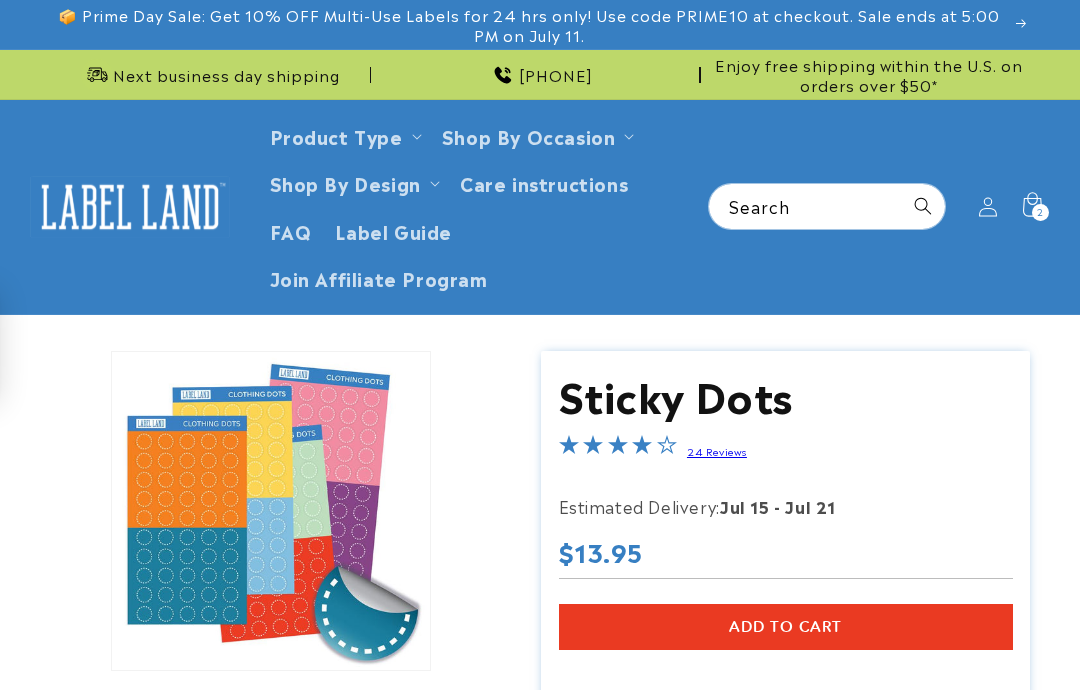 scroll, scrollTop: 0, scrollLeft: 0, axis: both 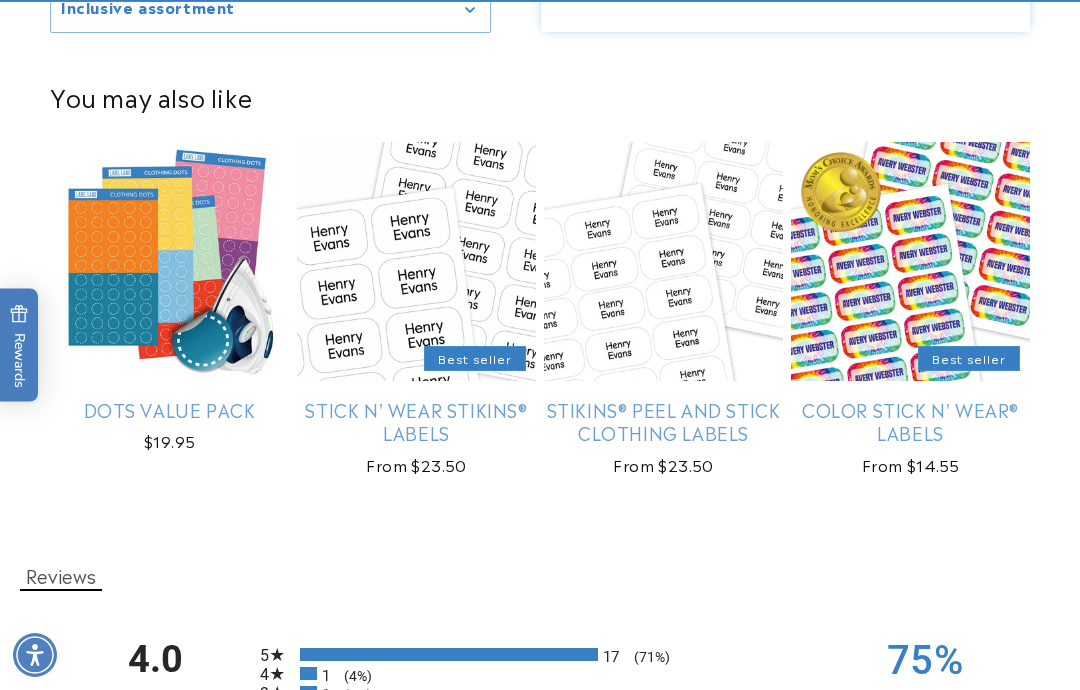click on "Dots Value Pack" at bounding box center [169, 409] 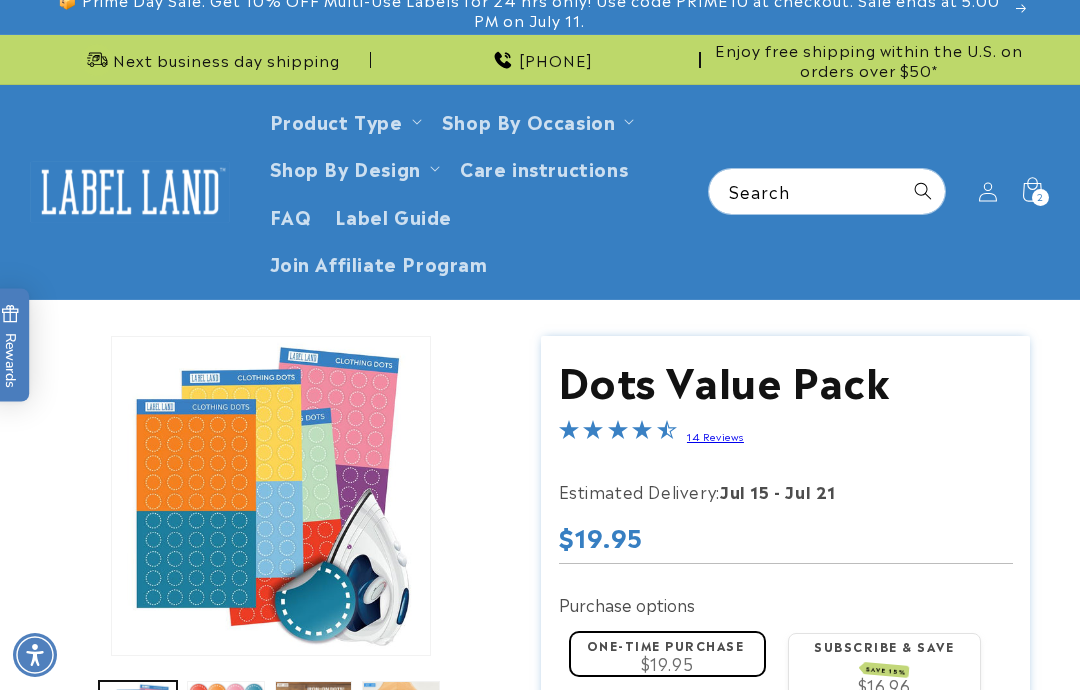 scroll, scrollTop: 216, scrollLeft: 0, axis: vertical 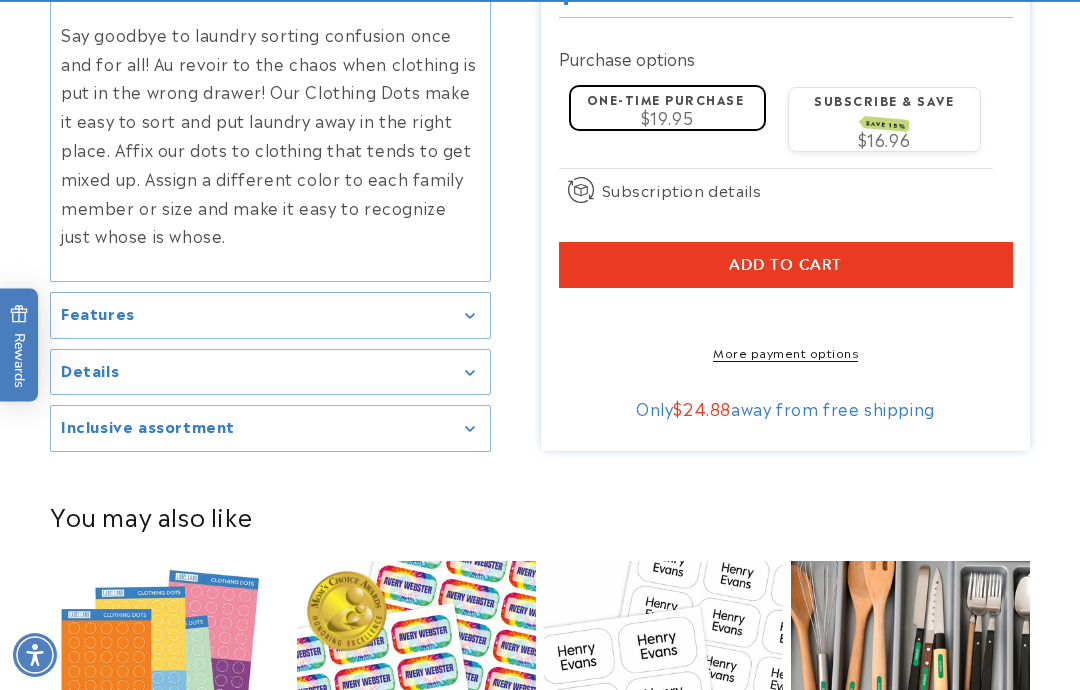 click on "Details" at bounding box center [270, 372] 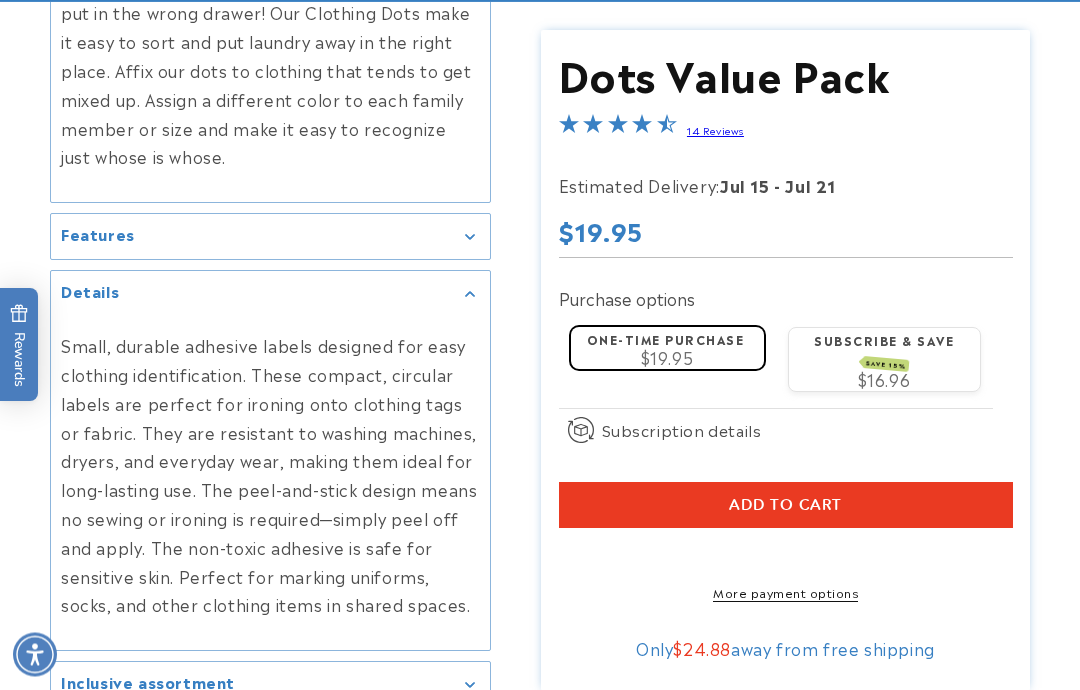 click on "Features" at bounding box center (98, 235) 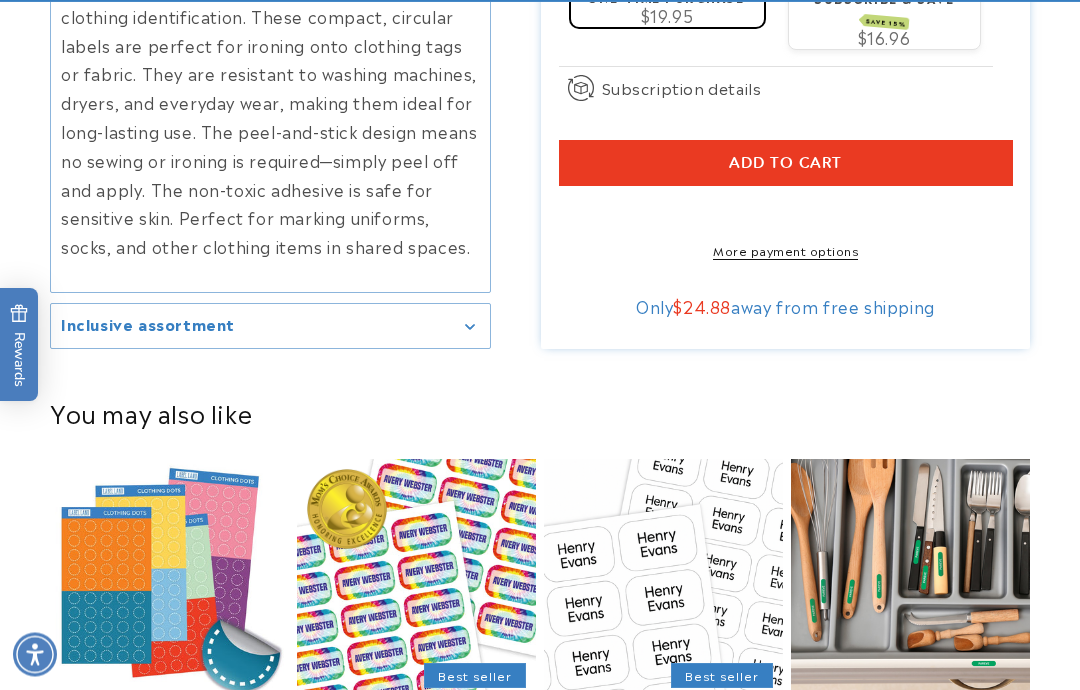 scroll, scrollTop: 1369, scrollLeft: 0, axis: vertical 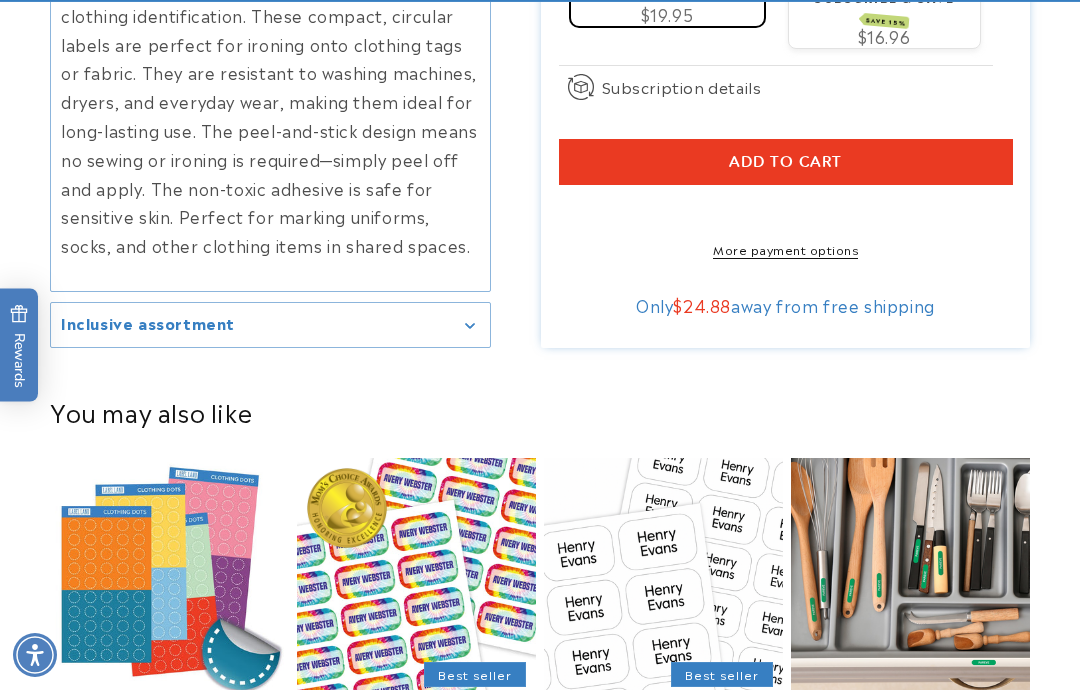 click on "Inclusive assortment" at bounding box center (148, 323) 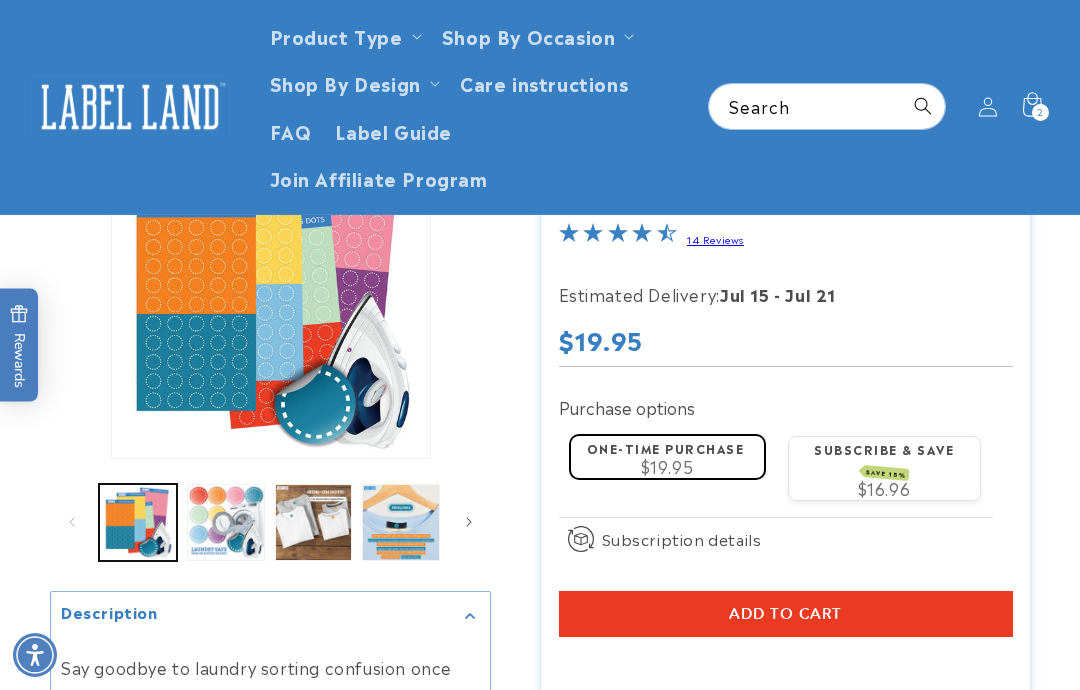 scroll, scrollTop: 244, scrollLeft: 0, axis: vertical 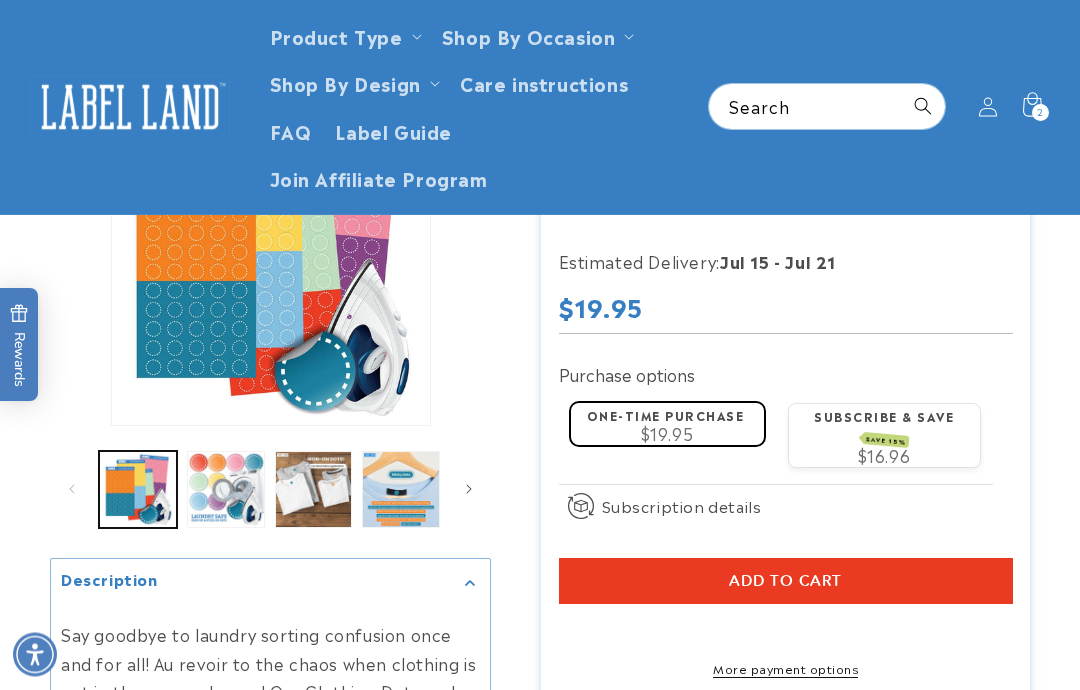 click on "Add to cart" at bounding box center (786, 582) 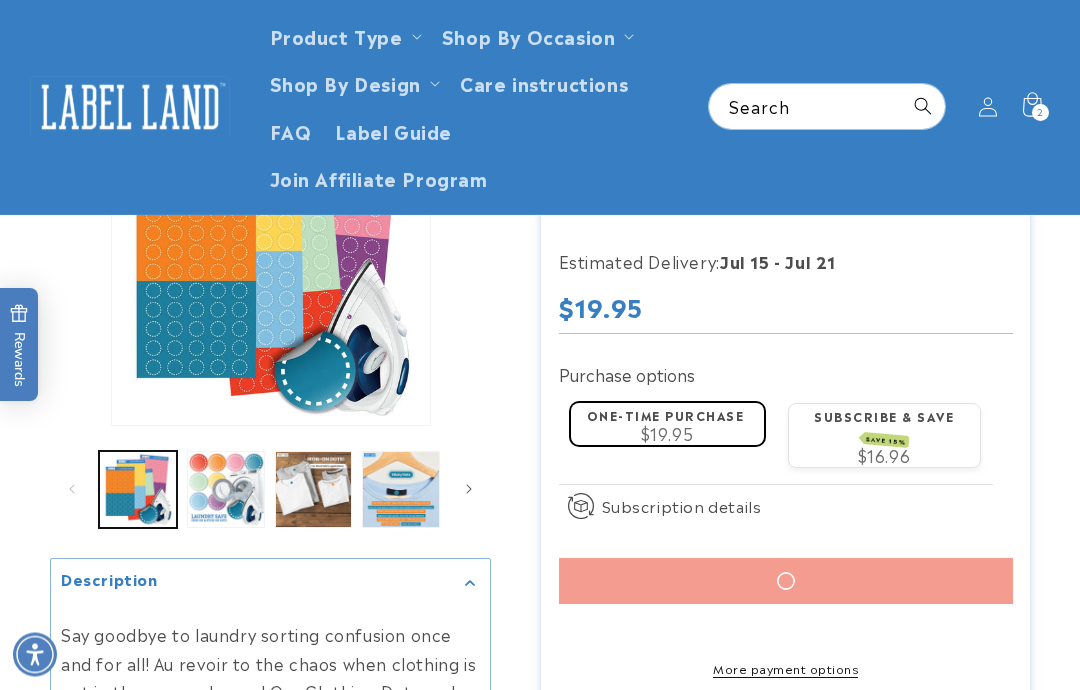 scroll, scrollTop: 245, scrollLeft: 0, axis: vertical 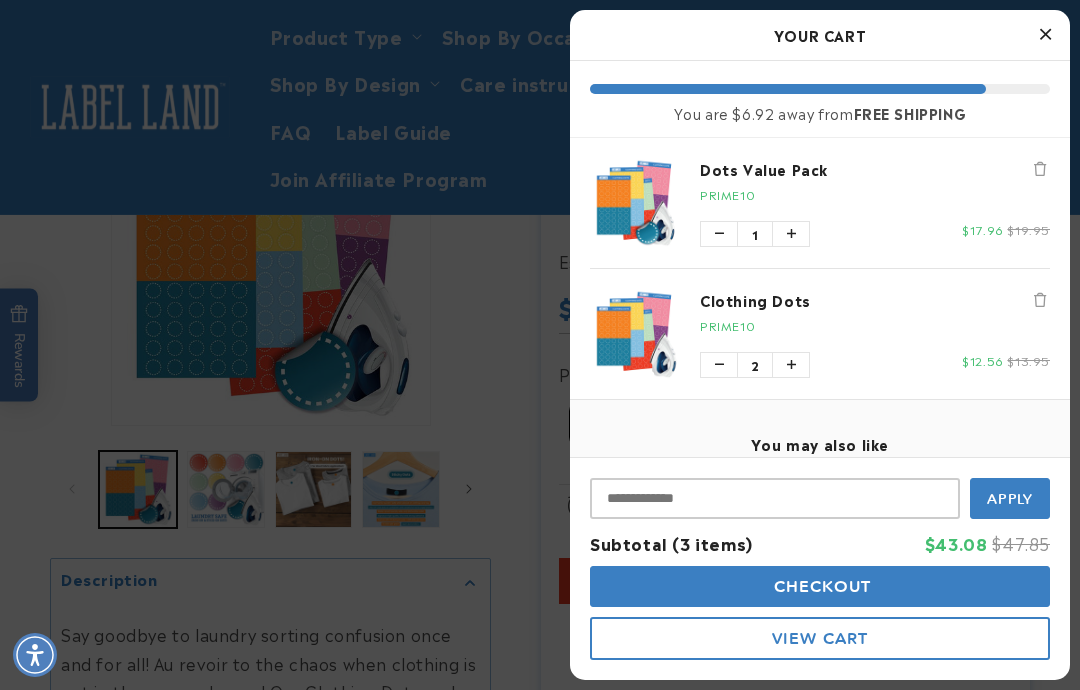 click at bounding box center [791, 234] 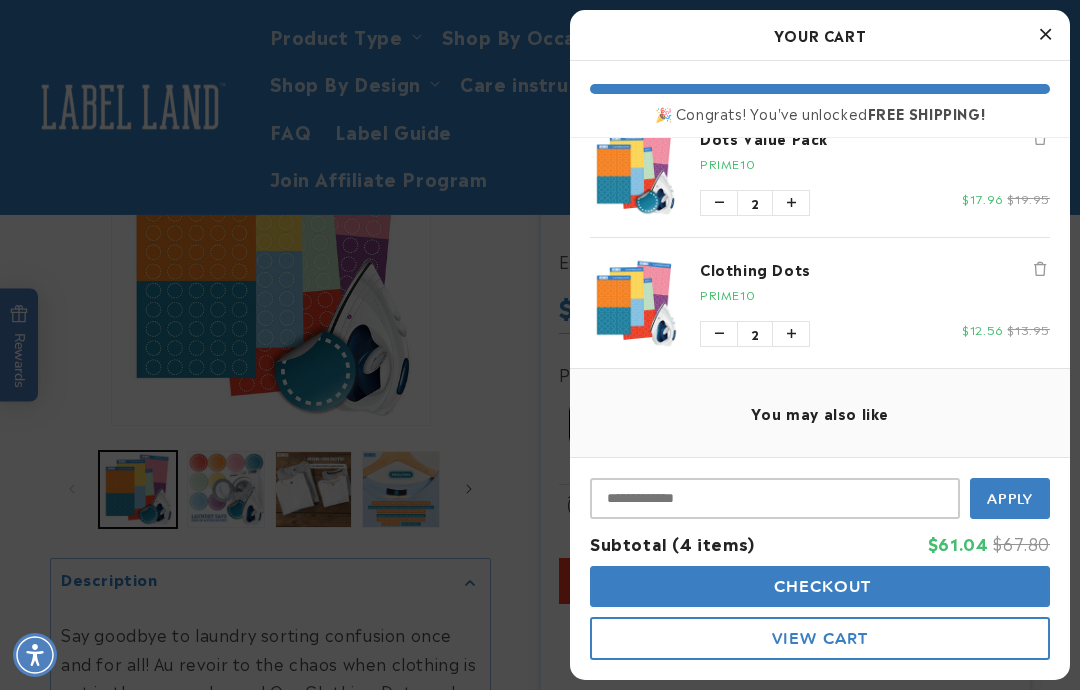 scroll, scrollTop: 34, scrollLeft: 0, axis: vertical 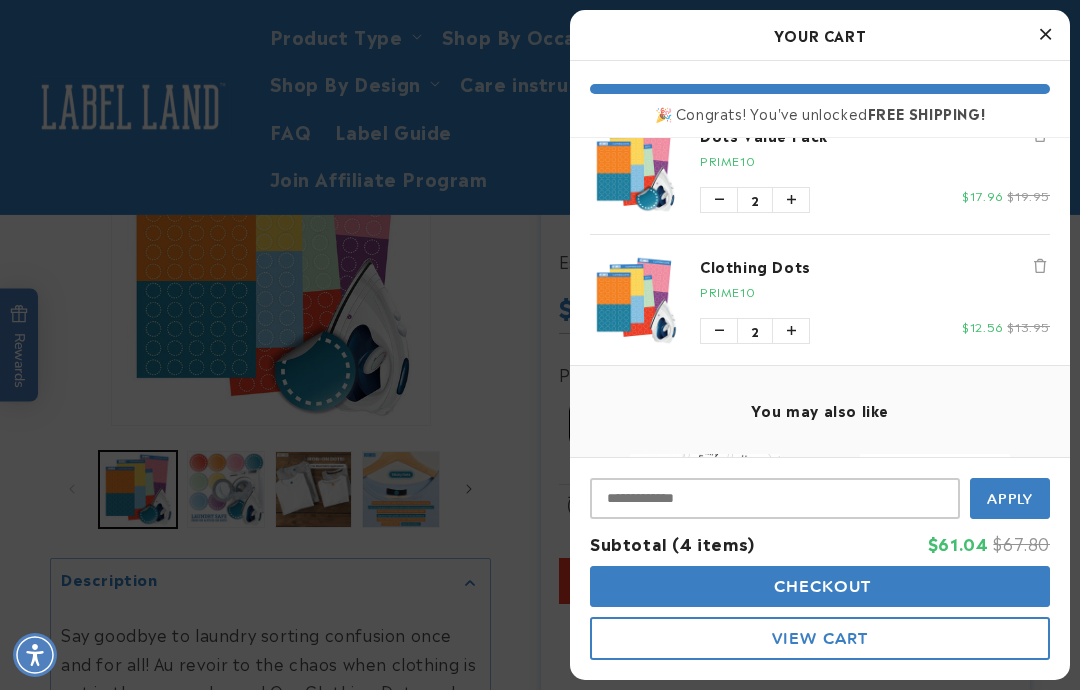 click at bounding box center [719, 331] 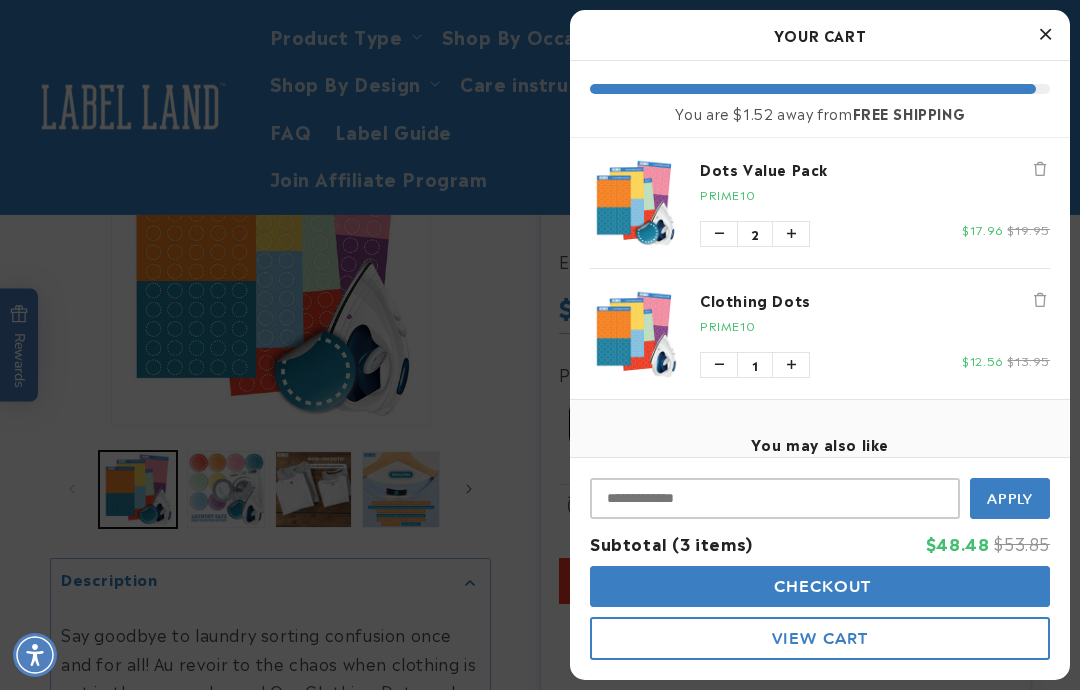 scroll, scrollTop: 0, scrollLeft: 0, axis: both 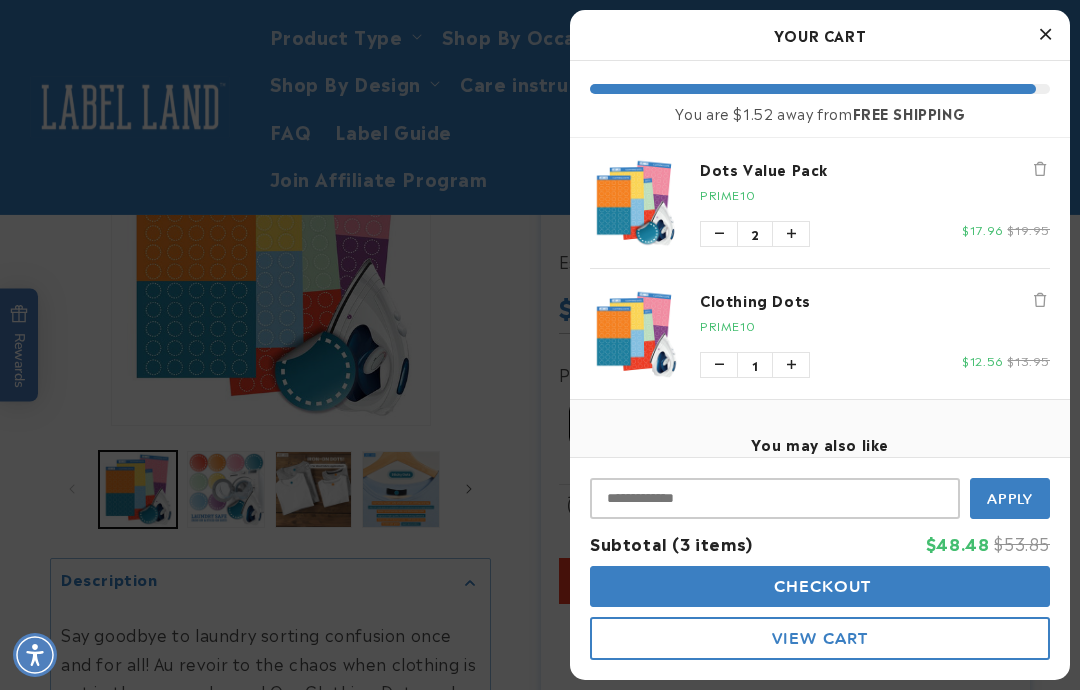 click on "View Cart" at bounding box center [820, 638] 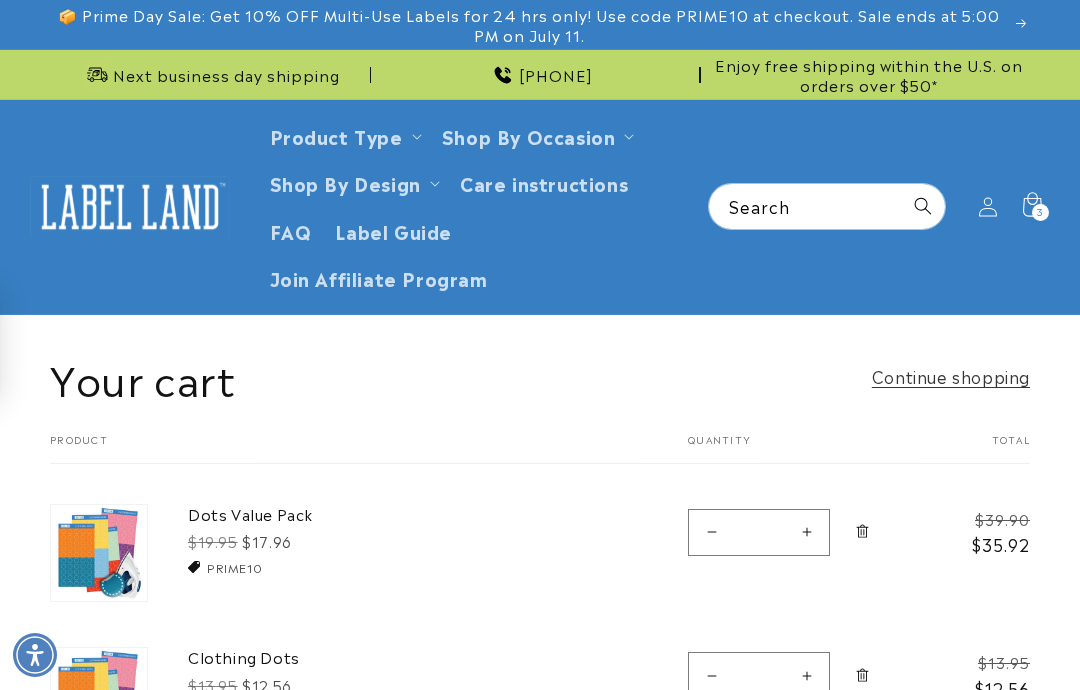 scroll, scrollTop: 0, scrollLeft: 0, axis: both 